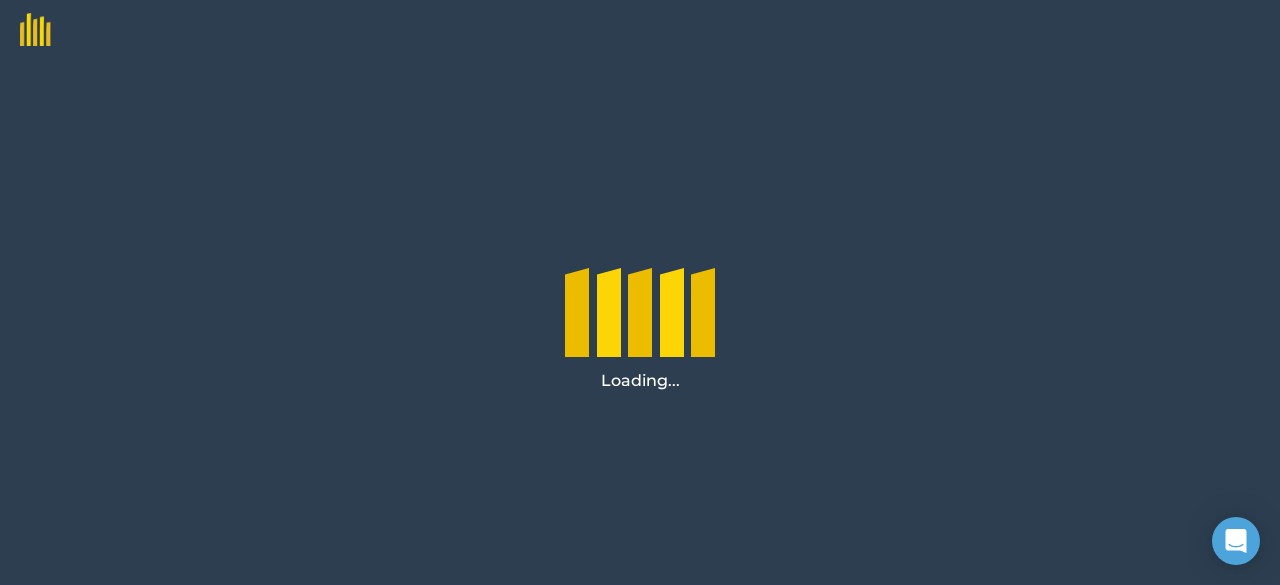 scroll, scrollTop: 0, scrollLeft: 0, axis: both 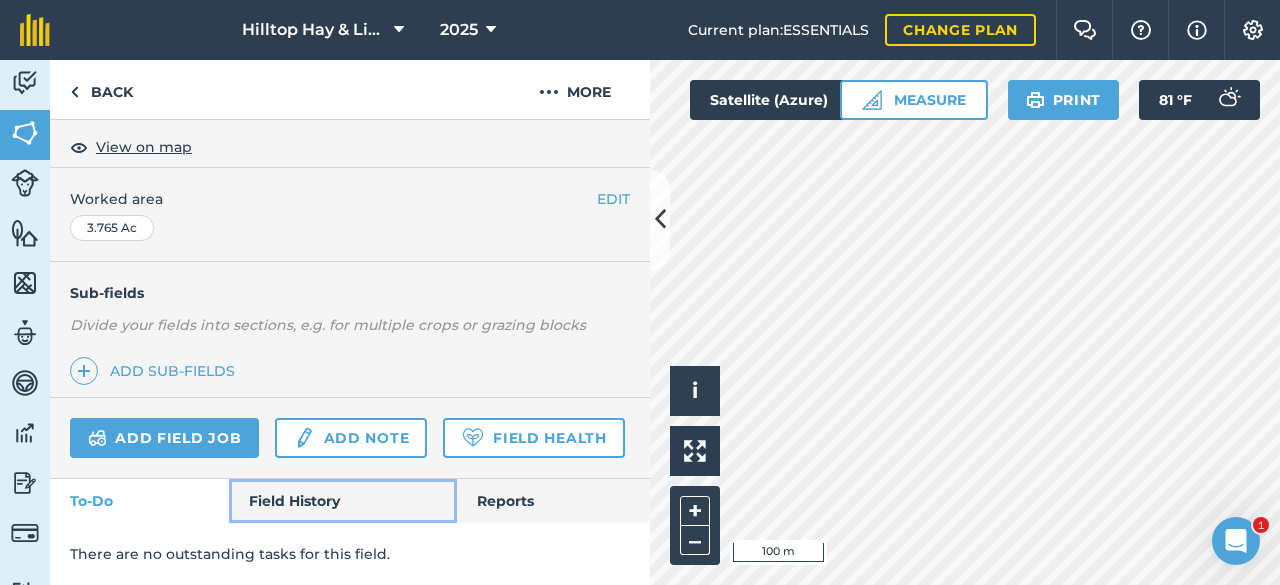 click on "Field History" at bounding box center [342, 501] 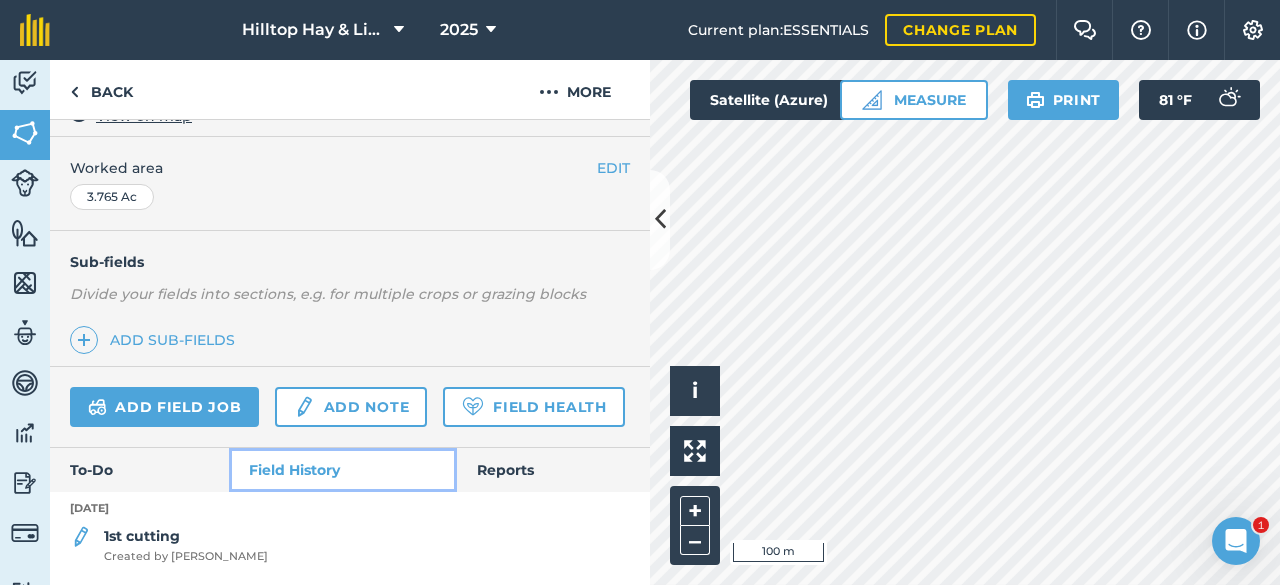 scroll, scrollTop: 438, scrollLeft: 0, axis: vertical 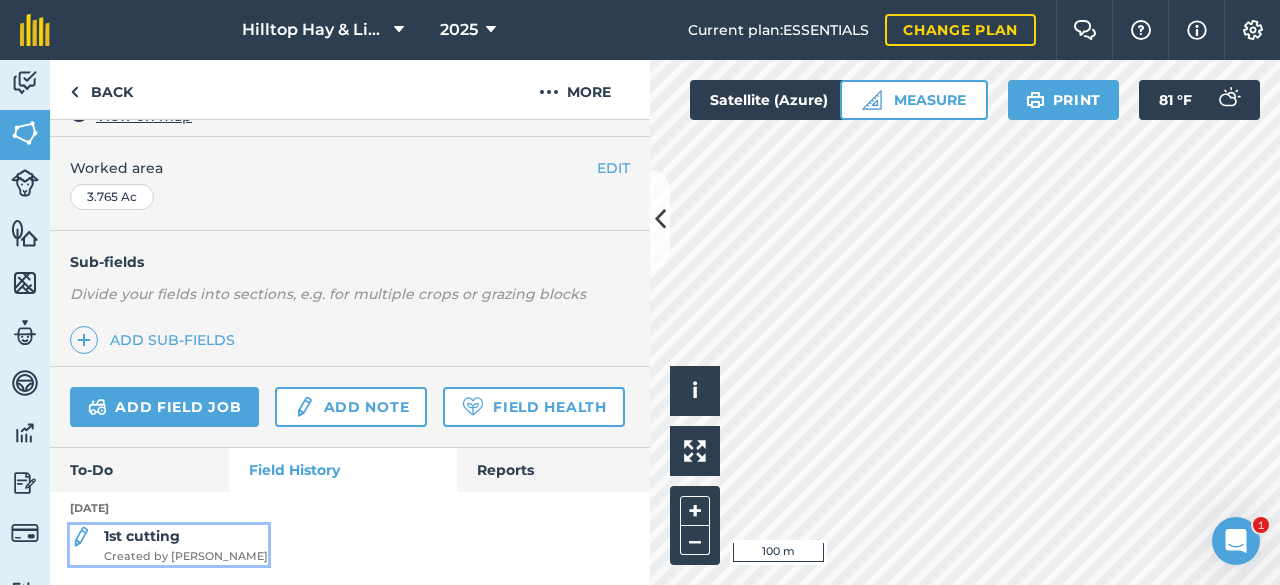 click on "1st cutting" at bounding box center [142, 536] 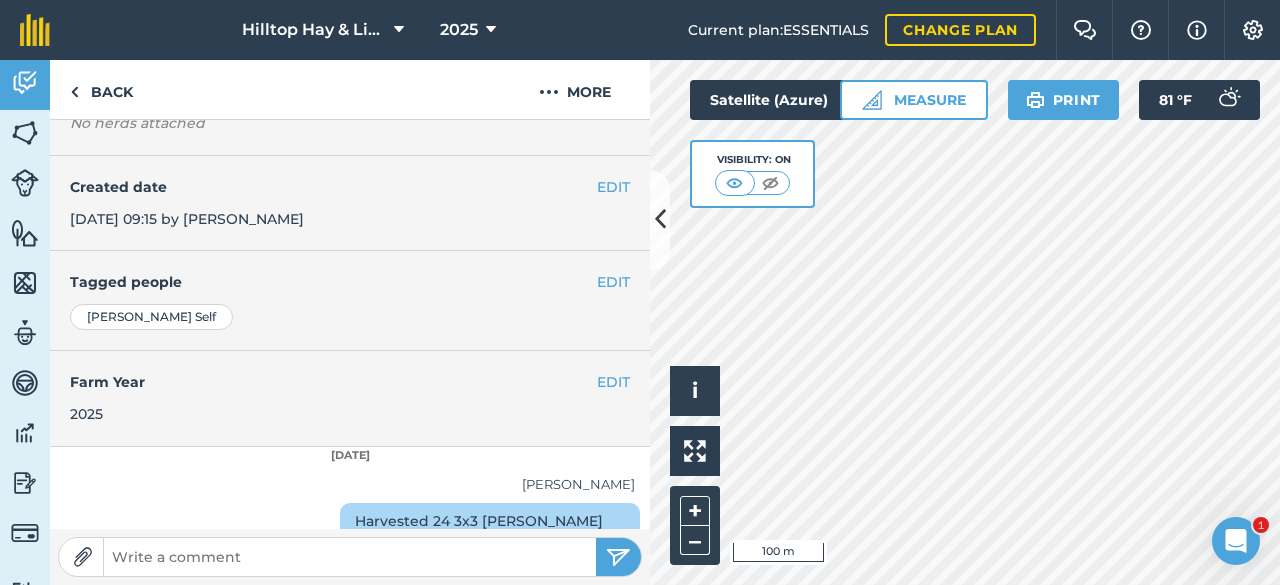 scroll, scrollTop: 400, scrollLeft: 0, axis: vertical 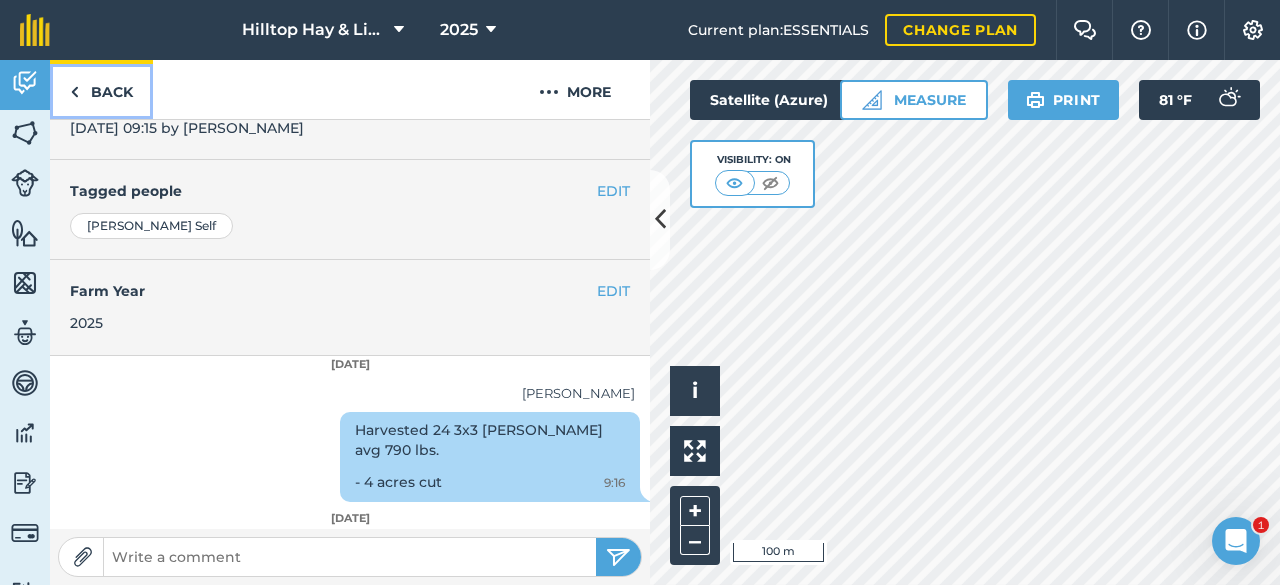 click at bounding box center [74, 92] 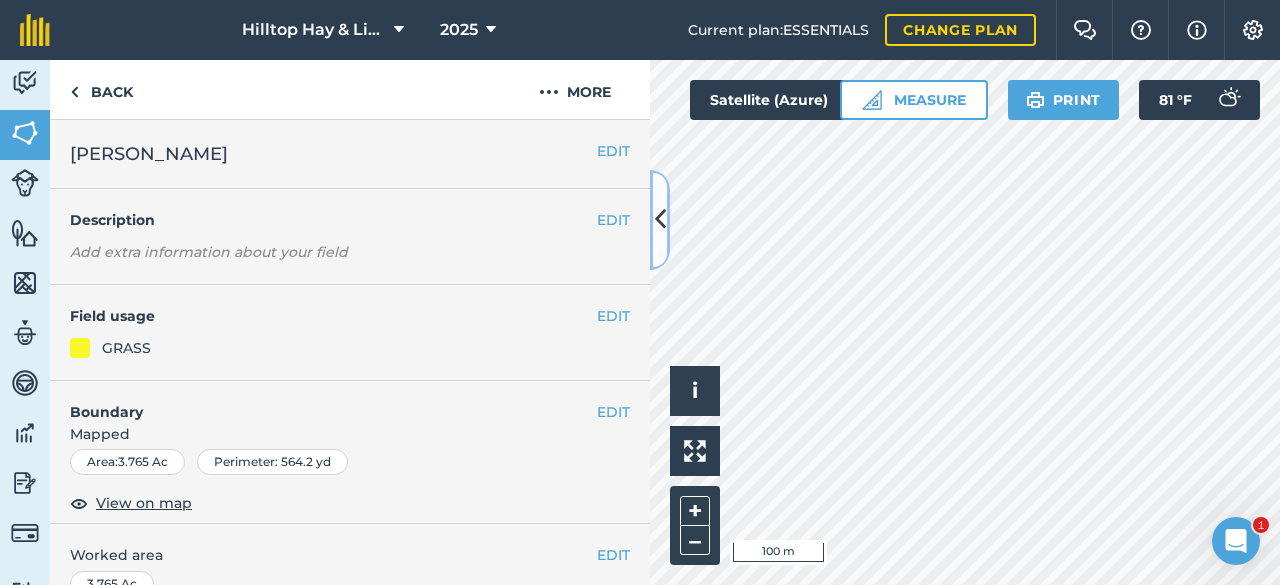 click at bounding box center [660, 219] 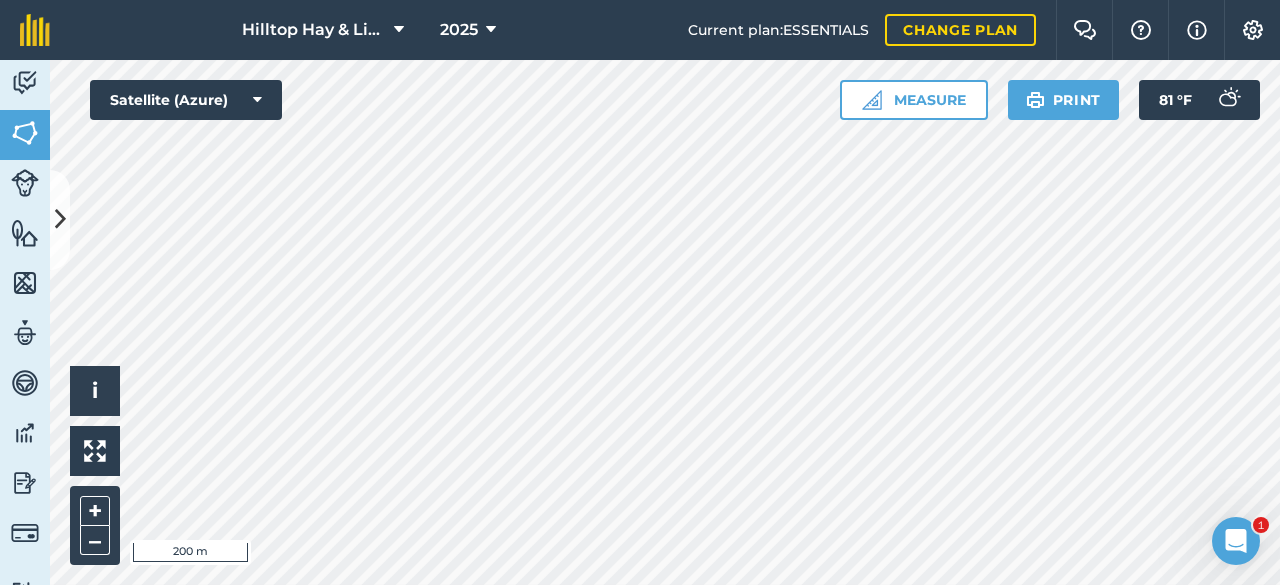 click on "Hilltop Hay & Livestock 2025 Current plan :  ESSENTIALS   Change plan Farm Chat Help Info Settings Hilltop Hay & Livestock  -  2025 Reproduced with the permission of  Microsoft Printed on  [DATE] Field usages No usage set ALFALFA GRASS PASTURE Activity Fields Livestock Features Maps Team Vehicles Data Reporting Billing Tutorials Tutorials   Back   More EDIT [PERSON_NAME] EDIT Description Add extra information about your field EDIT Field usage GRASS EDIT Boundary   Mapped Area :  3.765   Ac Perimeter :   564.2   yd   View on map EDIT Worked area 3.765   Ac Sub-fields   Divide your fields into sections, e.g. for multiple crops or grazing blocks   Add sub-fields Add field job Add note   Field Health To-Do Field History Reports [DATE] 1st cutting Created by   [PERSON_NAME] Hello i © 2025 TomTom, Microsoft 200 m + – Satellite (Azure) Measure Print 81   ° F
1" at bounding box center [640, 292] 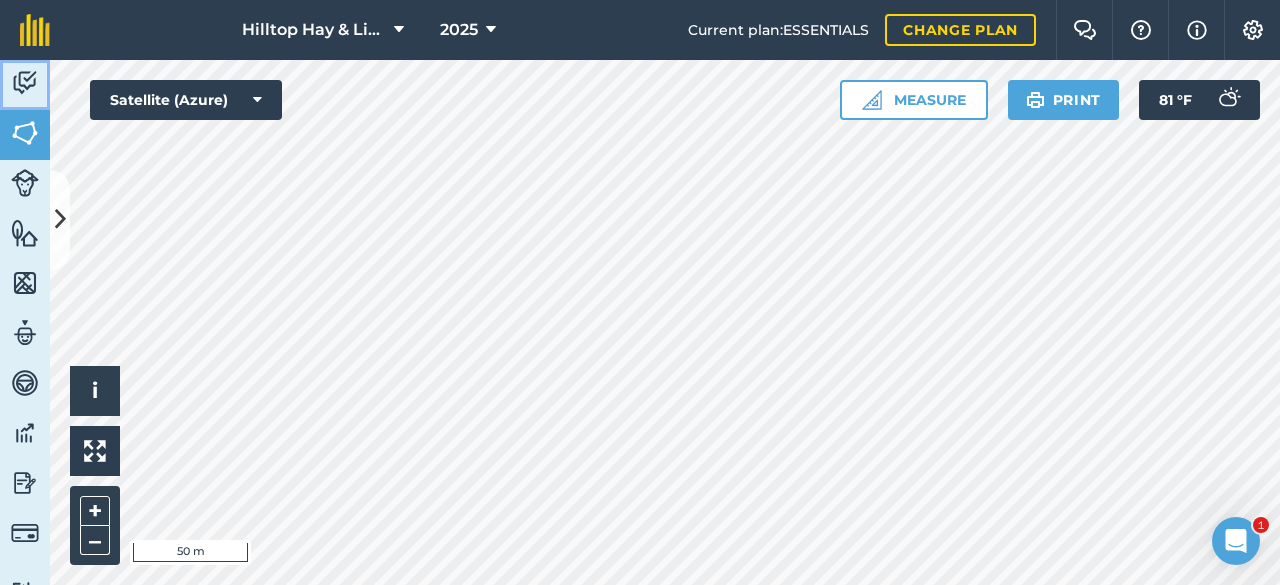 click at bounding box center [25, 83] 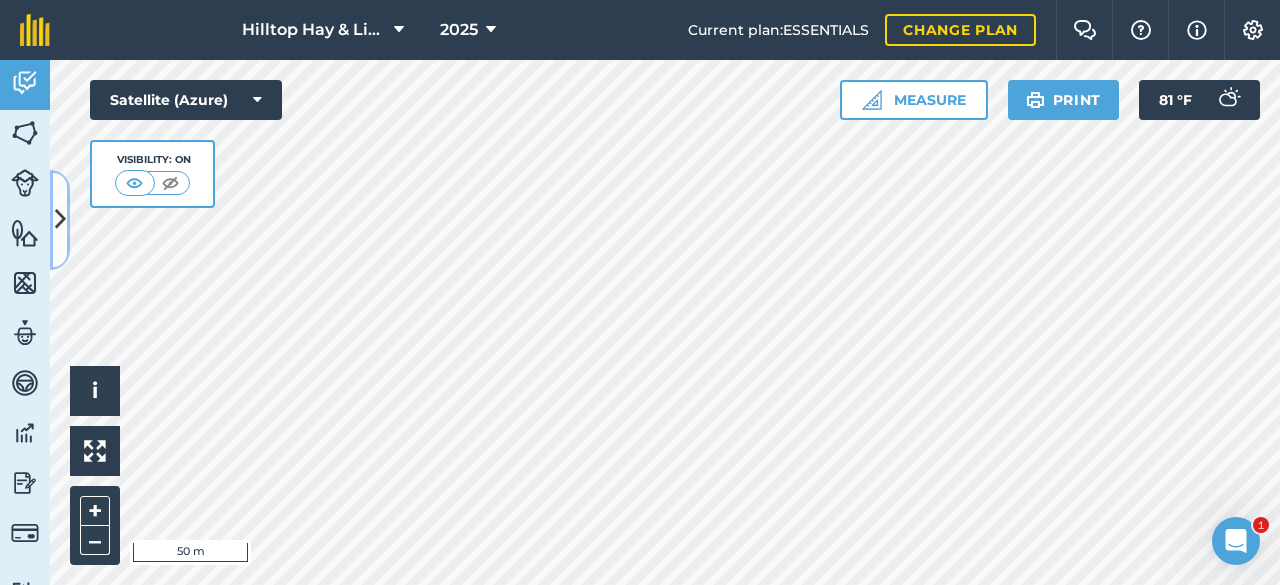click at bounding box center [60, 219] 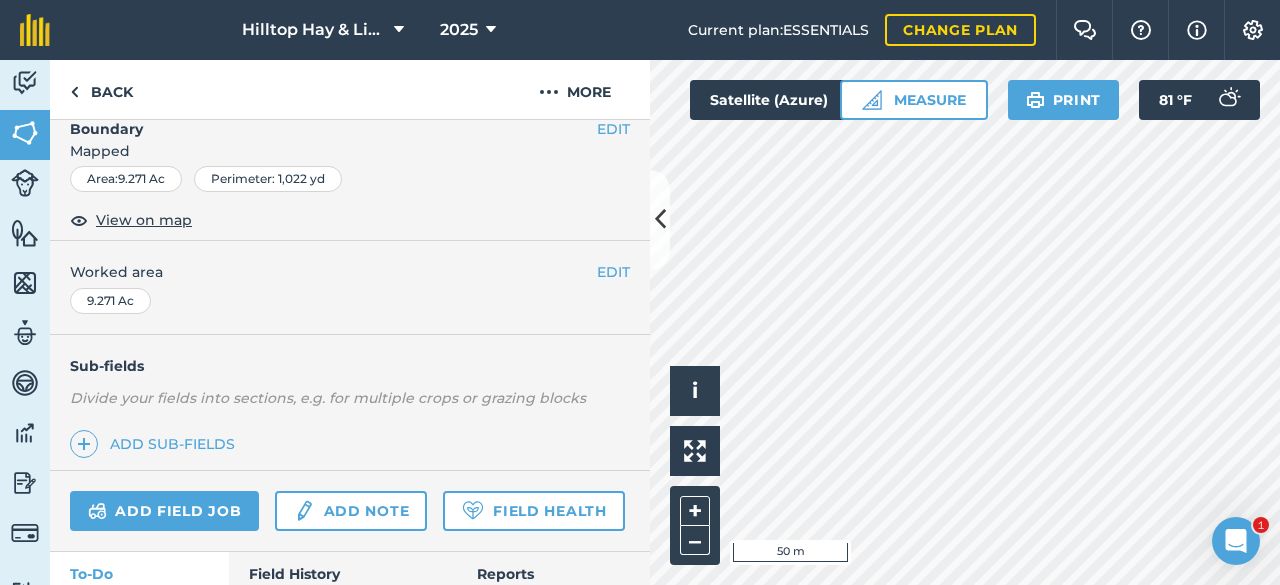 scroll, scrollTop: 407, scrollLeft: 0, axis: vertical 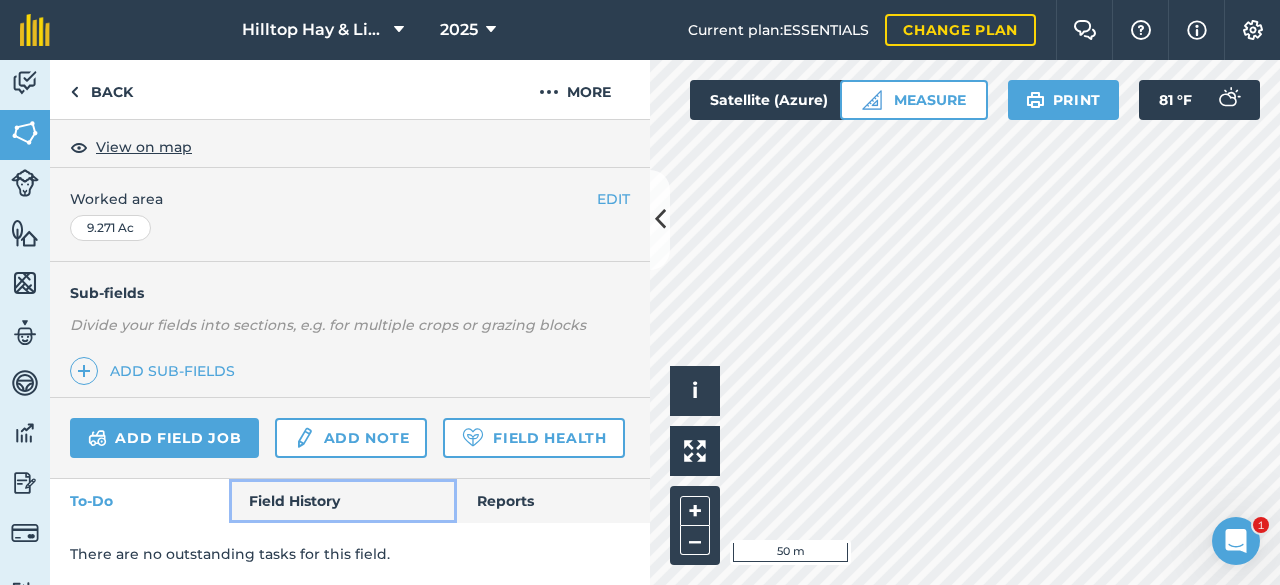 click on "Field History" at bounding box center (342, 501) 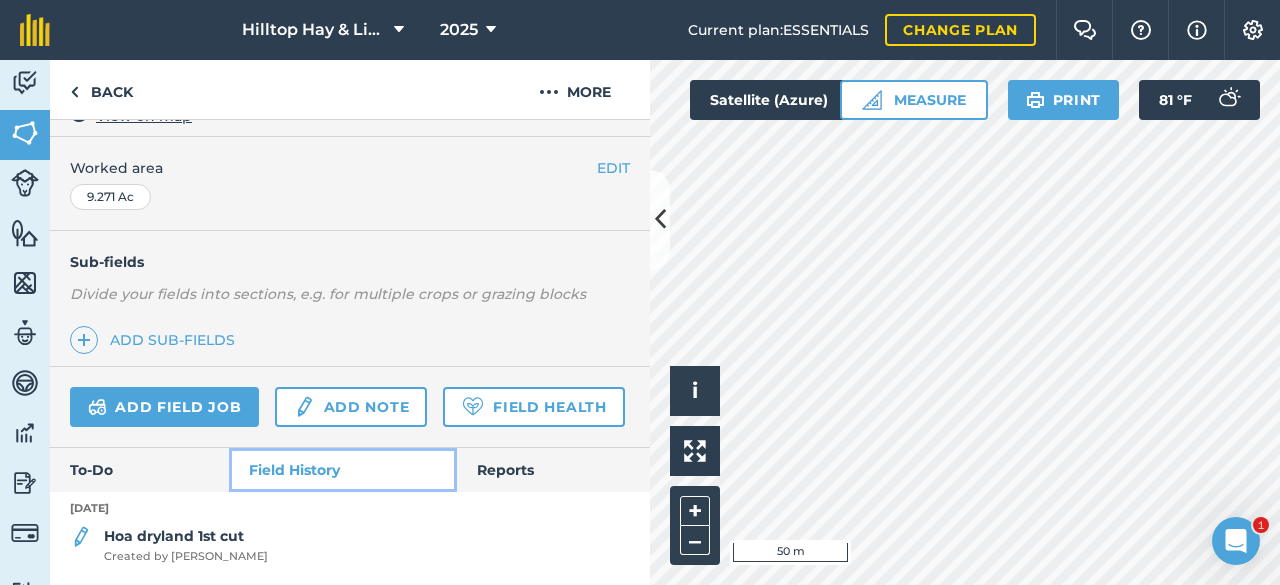 scroll, scrollTop: 438, scrollLeft: 0, axis: vertical 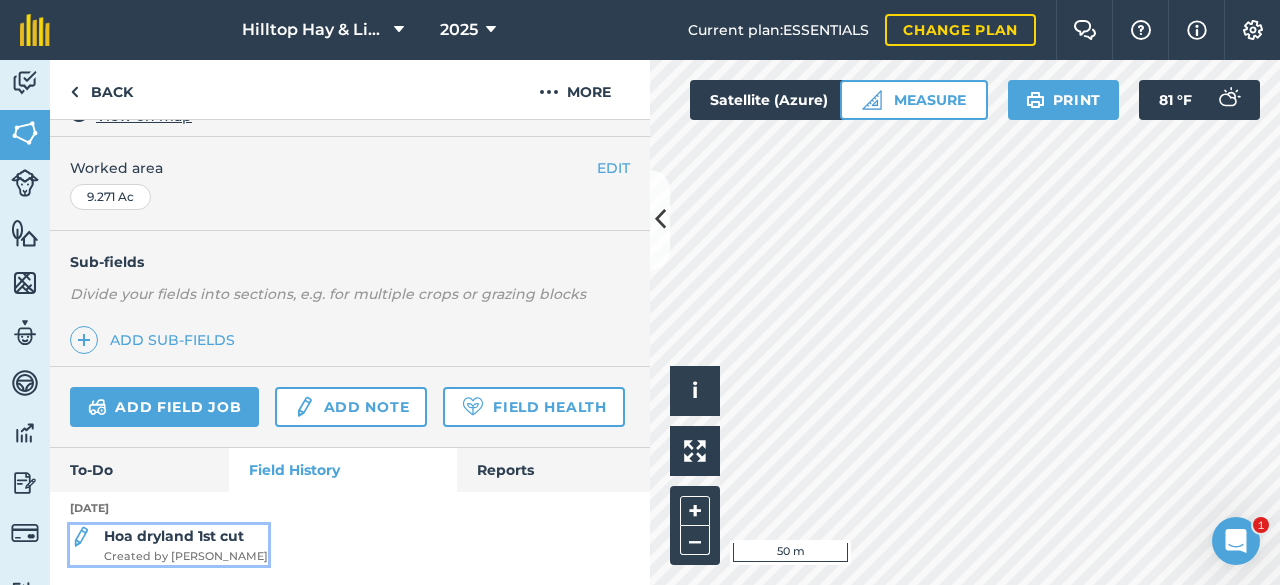 click on "Hoa dryland 1st cut" at bounding box center [174, 536] 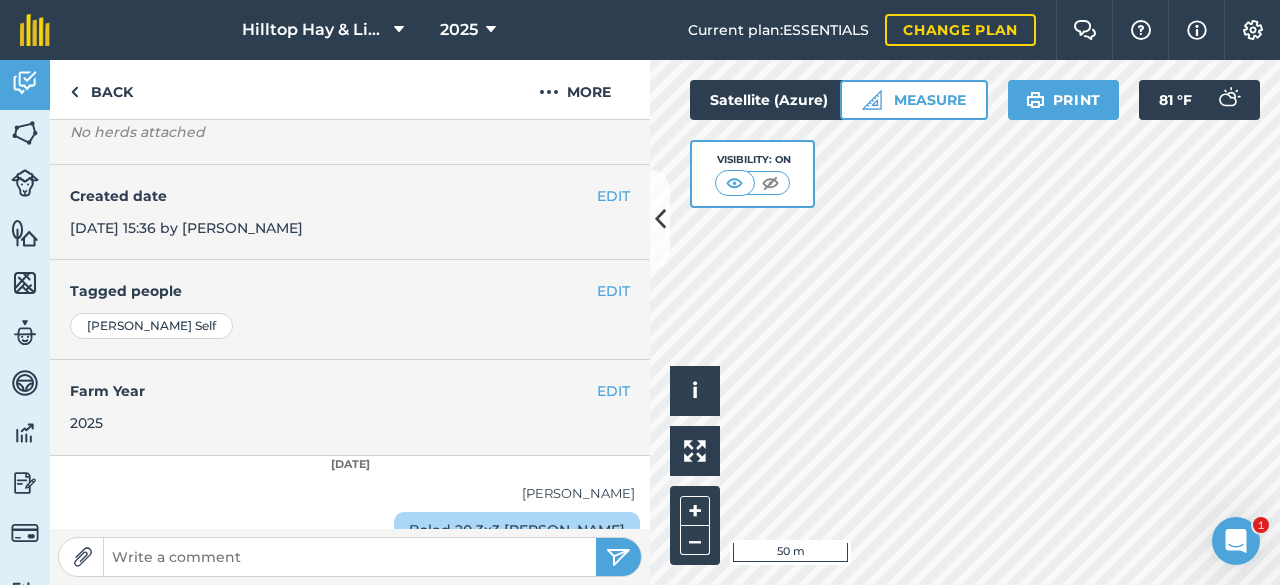 scroll, scrollTop: 357, scrollLeft: 0, axis: vertical 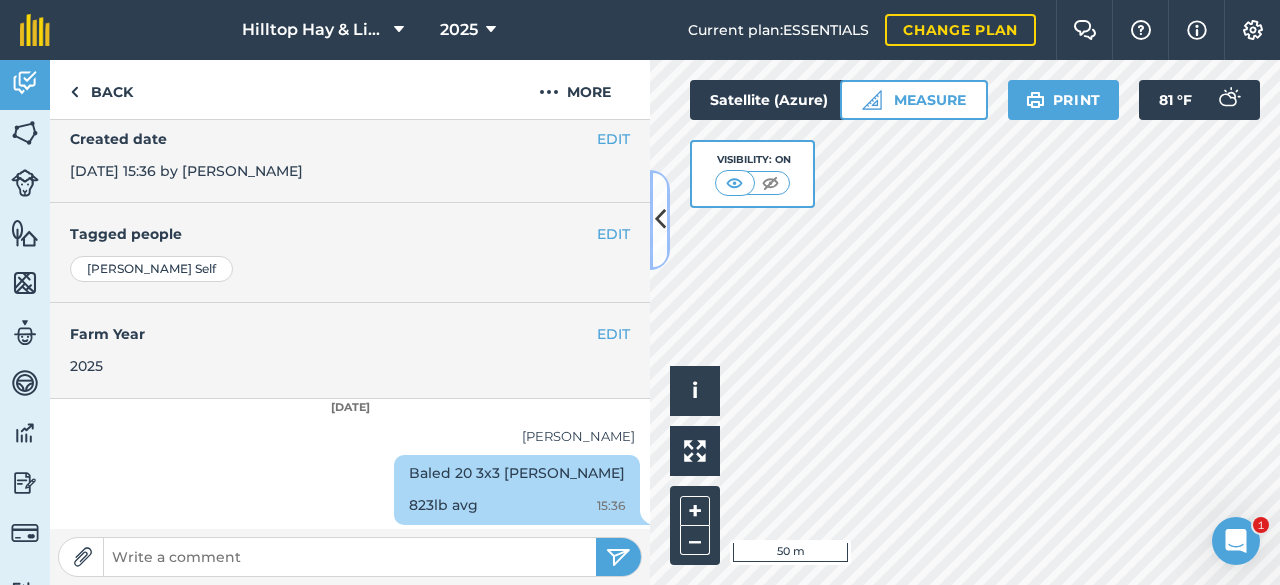 click at bounding box center [660, 219] 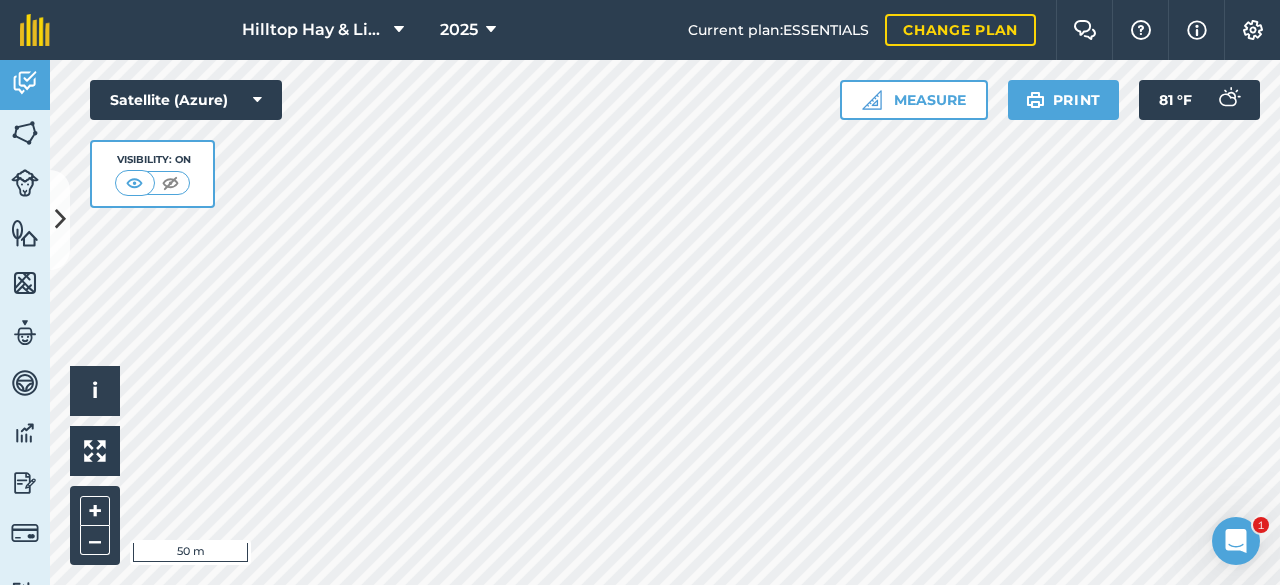 click on "Hilltop Hay & Livestock 2025 Current plan :  ESSENTIALS   Change plan Farm Chat Help Info Settings Hilltop Hay & Livestock  -  2025 Reproduced with the permission of  Microsoft Printed on  [DATE] Field usages No usage set ALFALFA GRASS PASTURE Activity Fields Livestock Features Maps Team Vehicles Data Reporting Billing Tutorials Tutorials   Back   More EDIT Hoa dryland 1st cut EDIT Location   View on map Attached fields   9.271   Ac : HOA Dryland [GEOGRAPHIC_DATA] :  9.271   Ac EDIT Herds No herds attached EDIT Created date [DATE] 15:36   by   [PERSON_NAME] EDIT Tagged people [PERSON_NAME] EDIT Farm Year [DATE] [DATE] [PERSON_NAME] 20 3x3 [PERSON_NAME] 823lb avg 15:36 Hello i © 2025 TomTom, Microsoft 50 m + – Satellite (Azure) Visibility: On Measure Print 81   ° F
1" at bounding box center [640, 292] 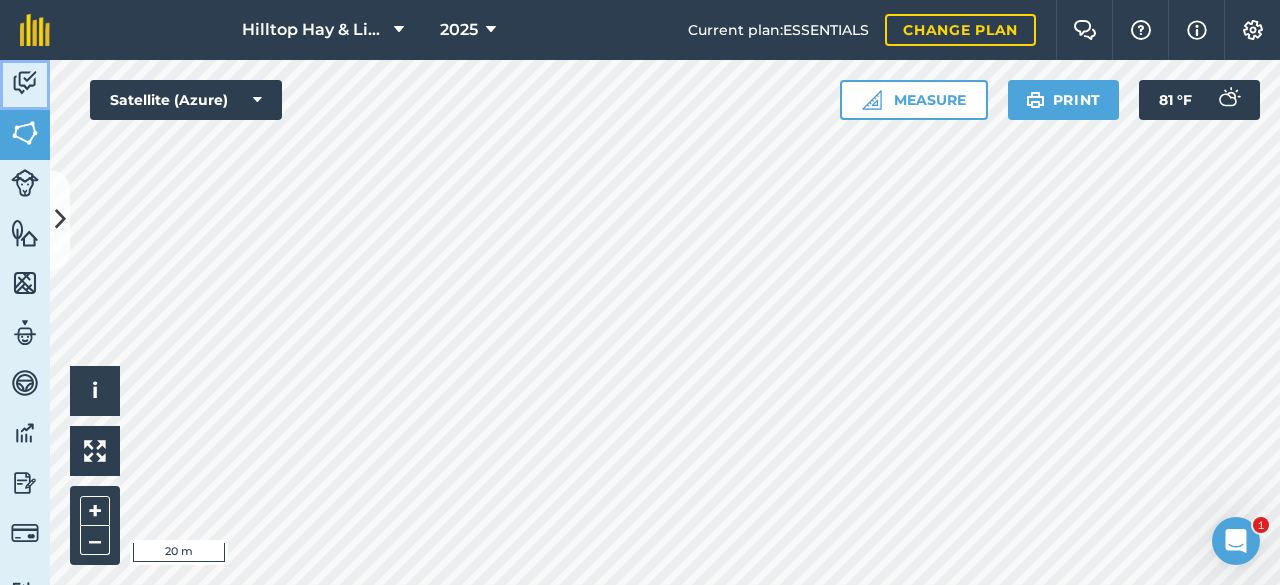 click at bounding box center (25, 83) 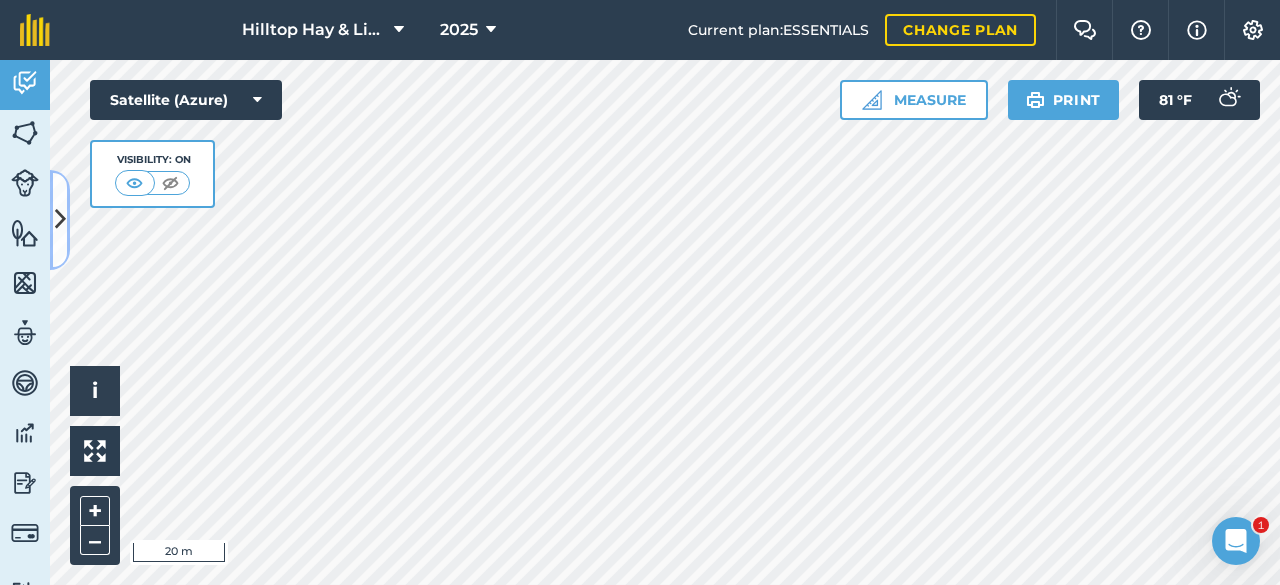 click at bounding box center (60, 220) 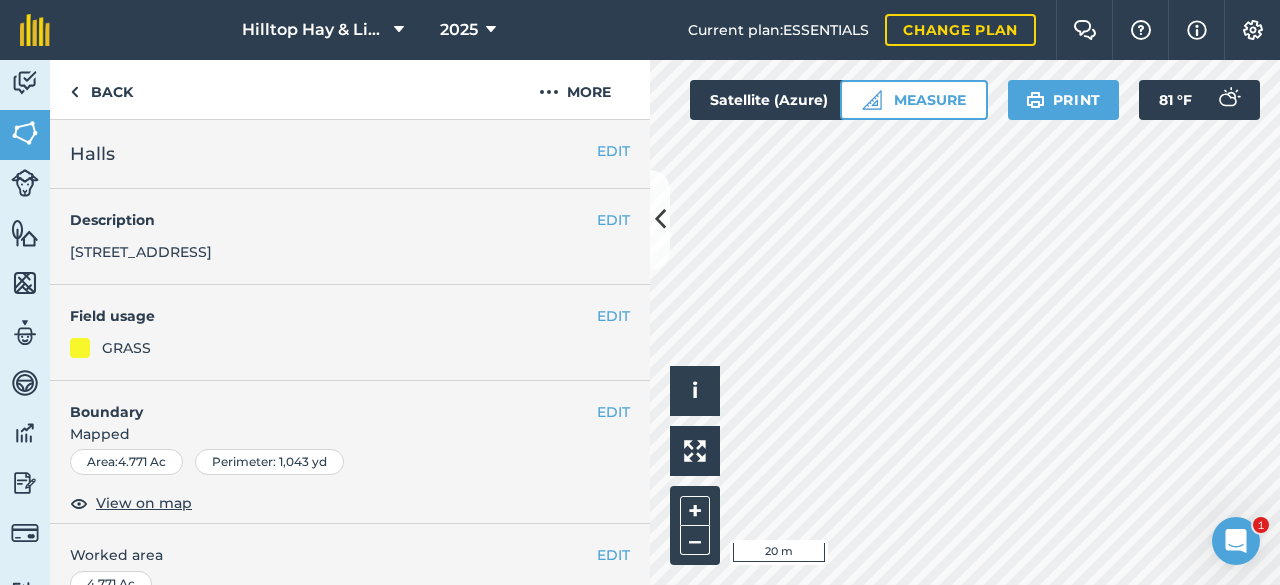 scroll, scrollTop: 407, scrollLeft: 0, axis: vertical 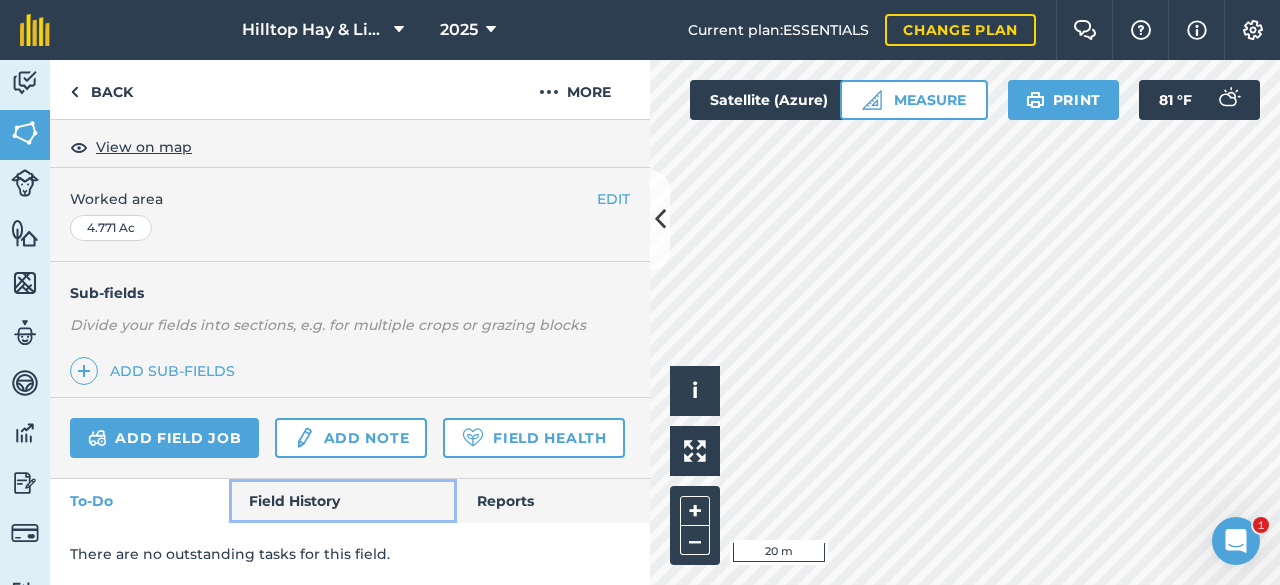 click on "Field History" at bounding box center [342, 501] 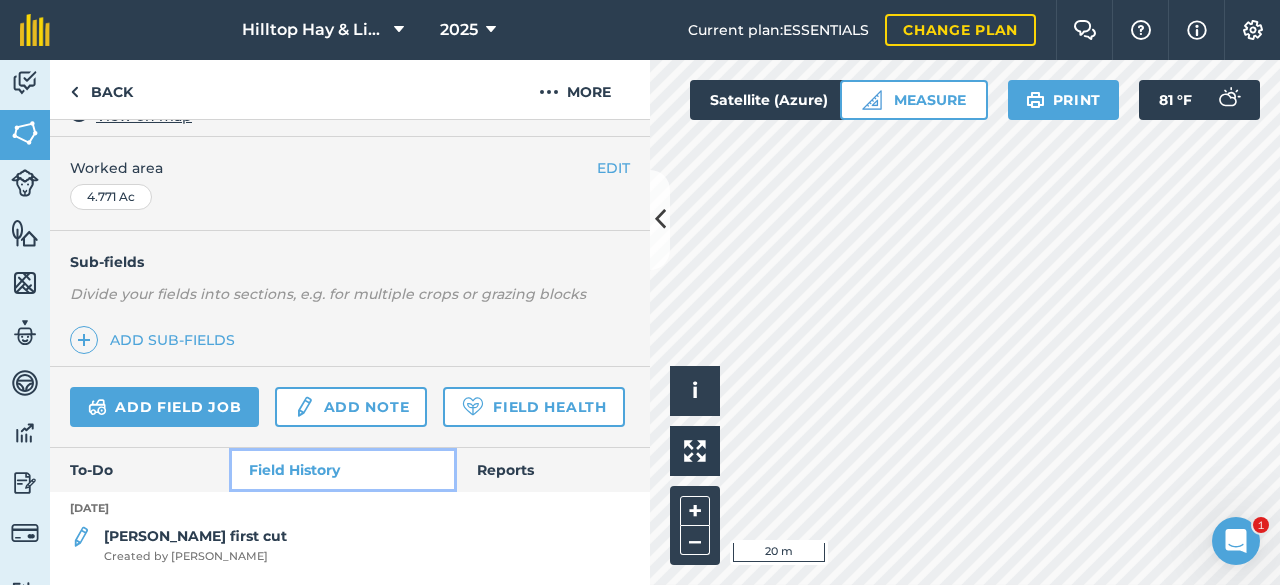scroll, scrollTop: 438, scrollLeft: 0, axis: vertical 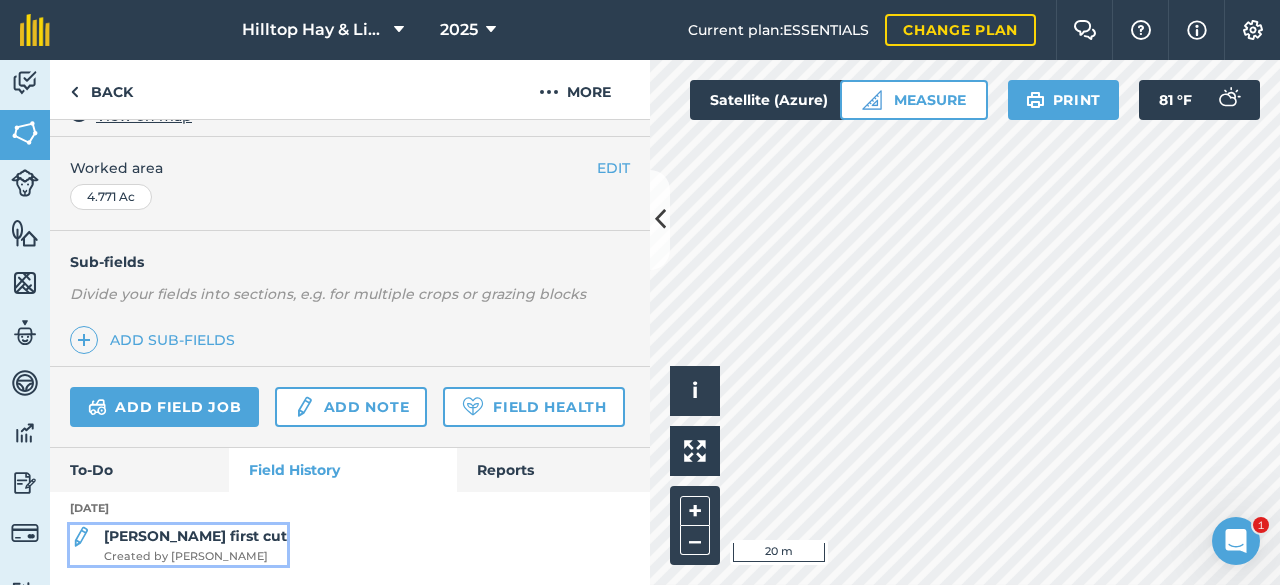 click on "Created by   [PERSON_NAME]" at bounding box center (195, 557) 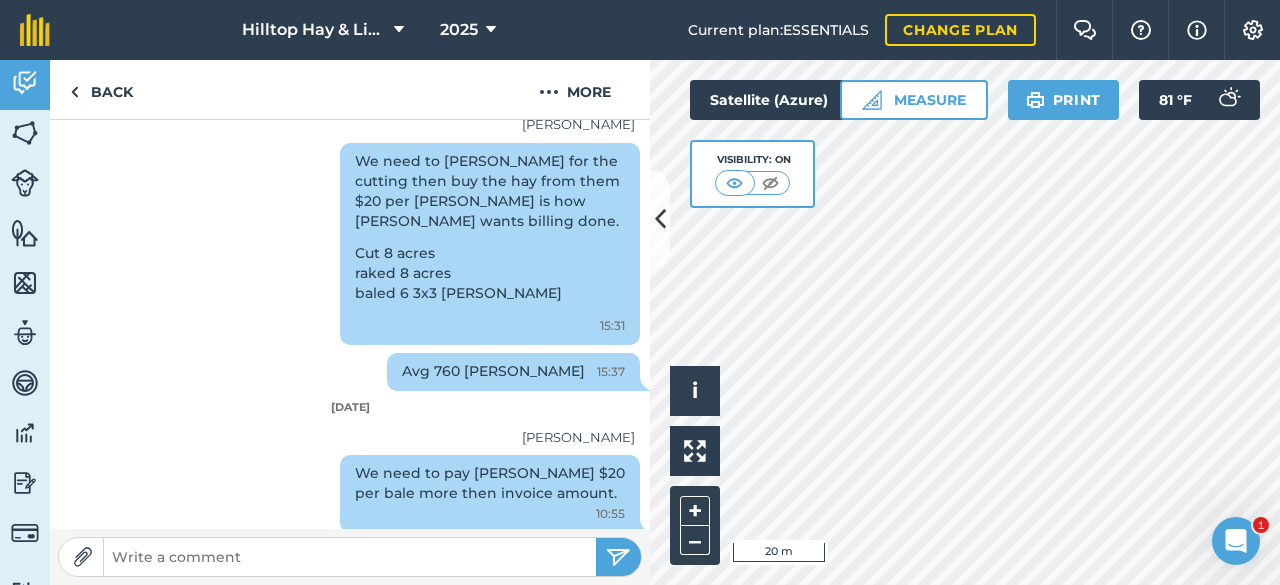 scroll, scrollTop: 700, scrollLeft: 0, axis: vertical 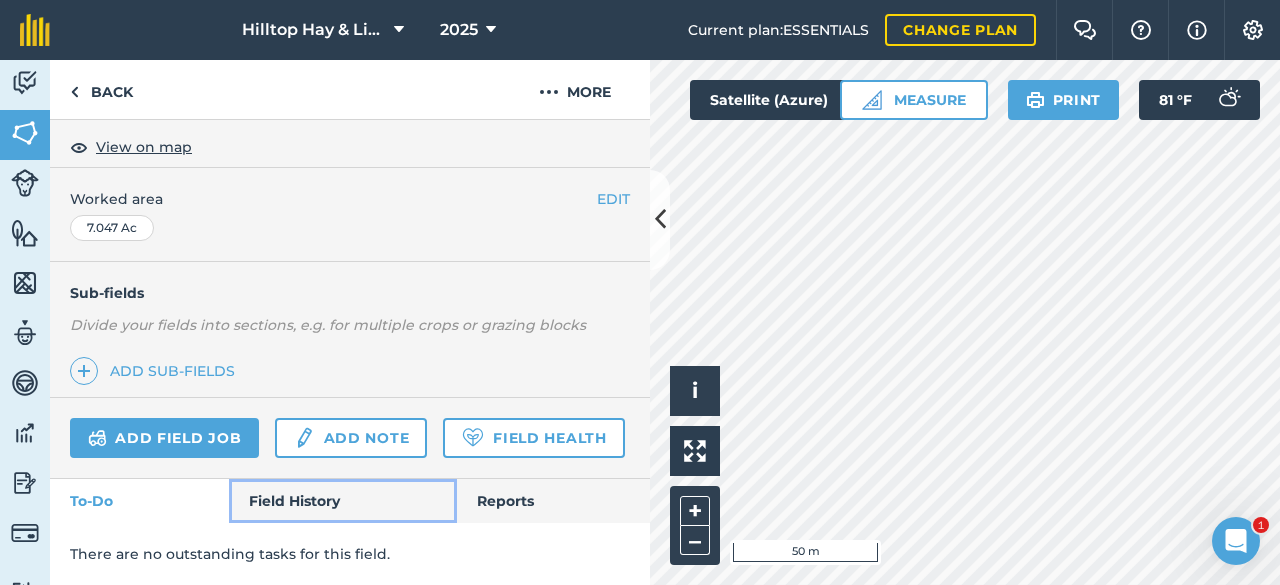 click on "Field History" at bounding box center (342, 501) 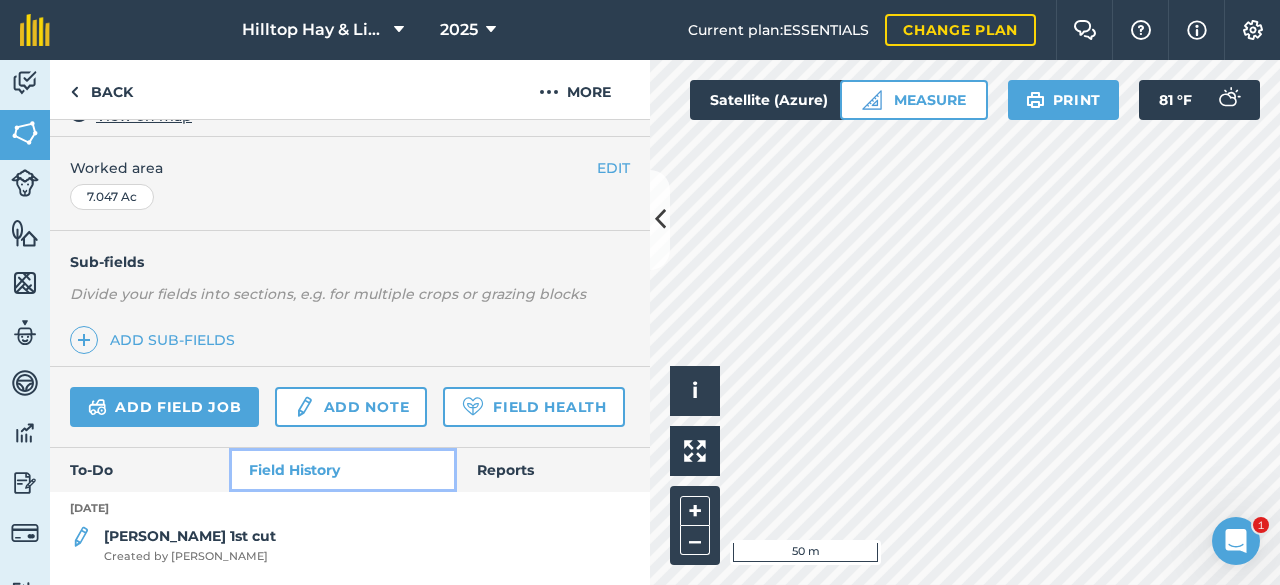 scroll, scrollTop: 438, scrollLeft: 0, axis: vertical 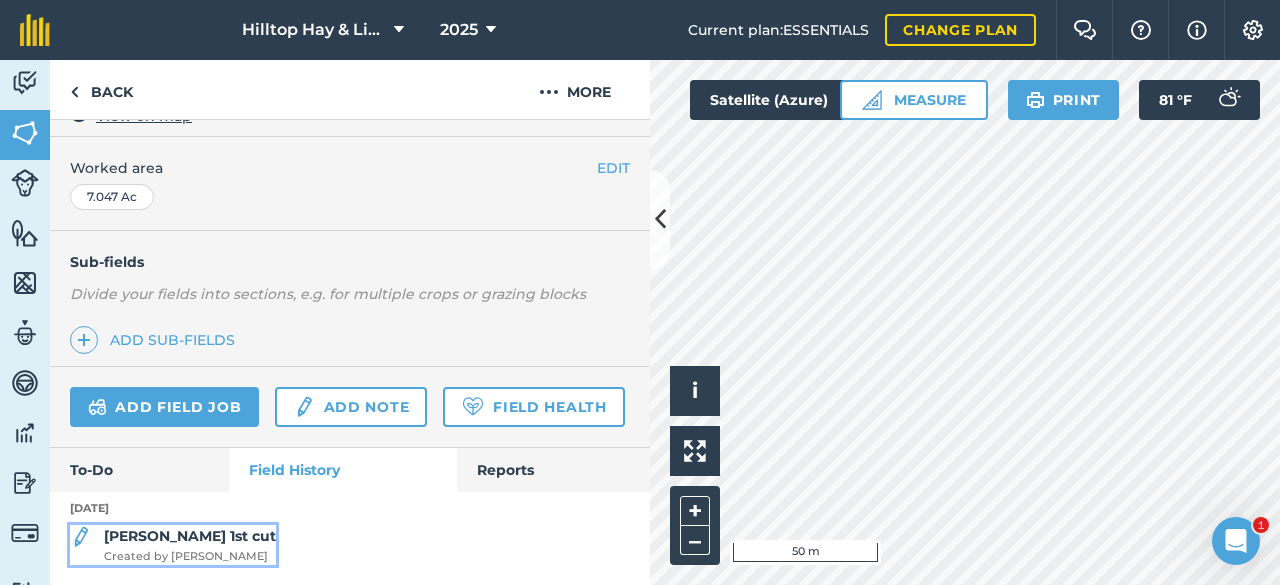 click on "[PERSON_NAME] 1st cut Created by   [PERSON_NAME]" at bounding box center [190, 545] 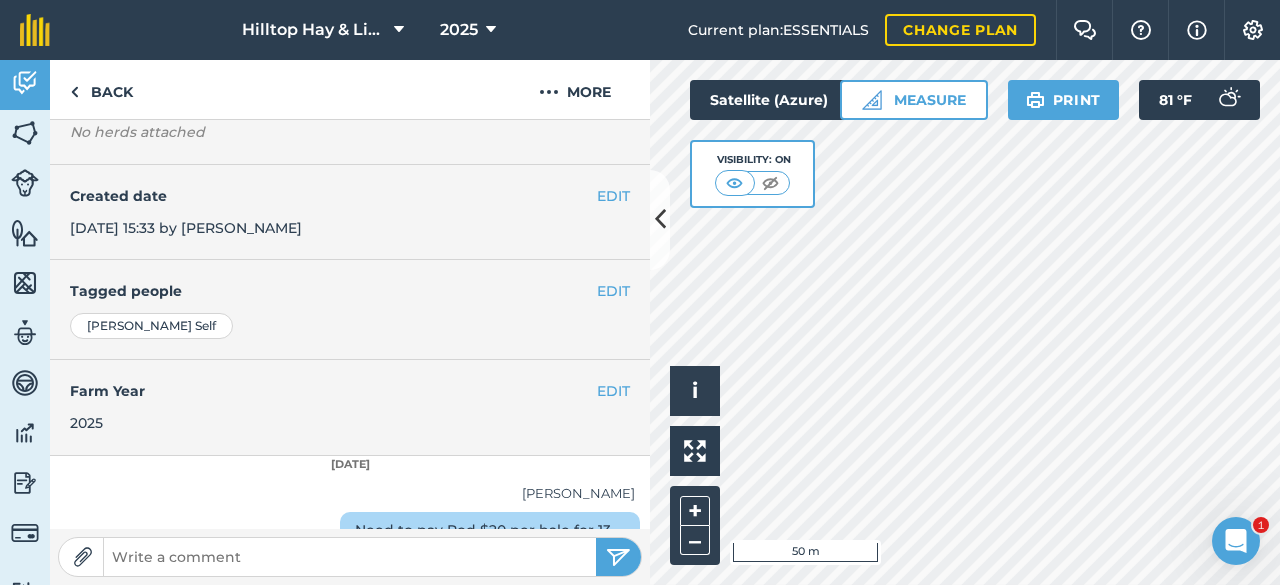 scroll, scrollTop: 500, scrollLeft: 0, axis: vertical 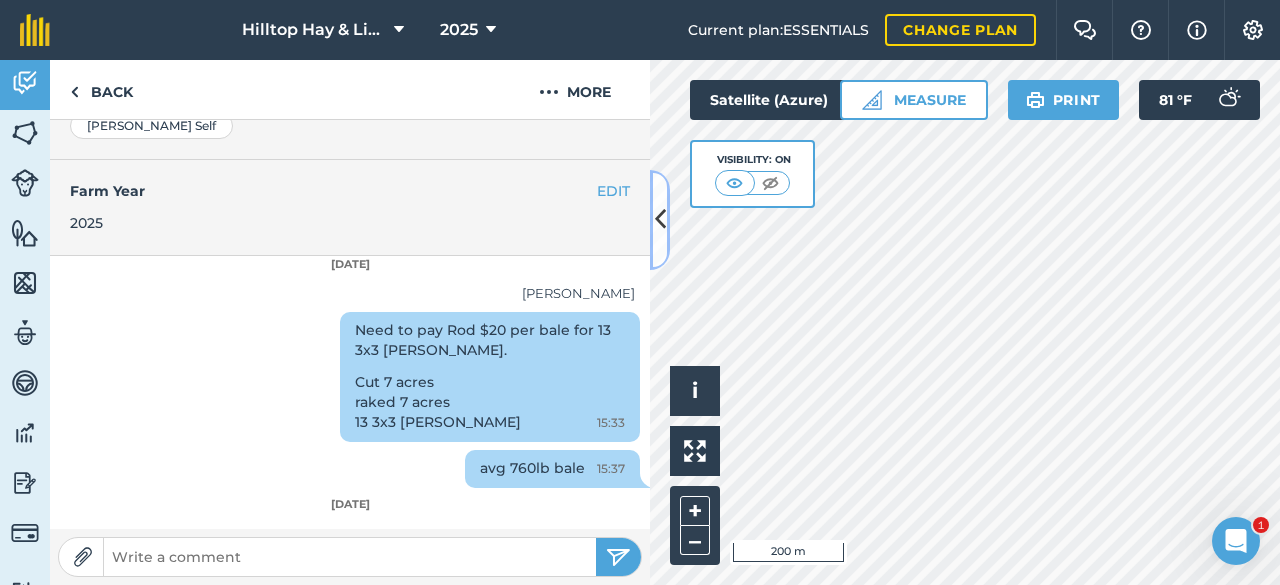 click at bounding box center (660, 219) 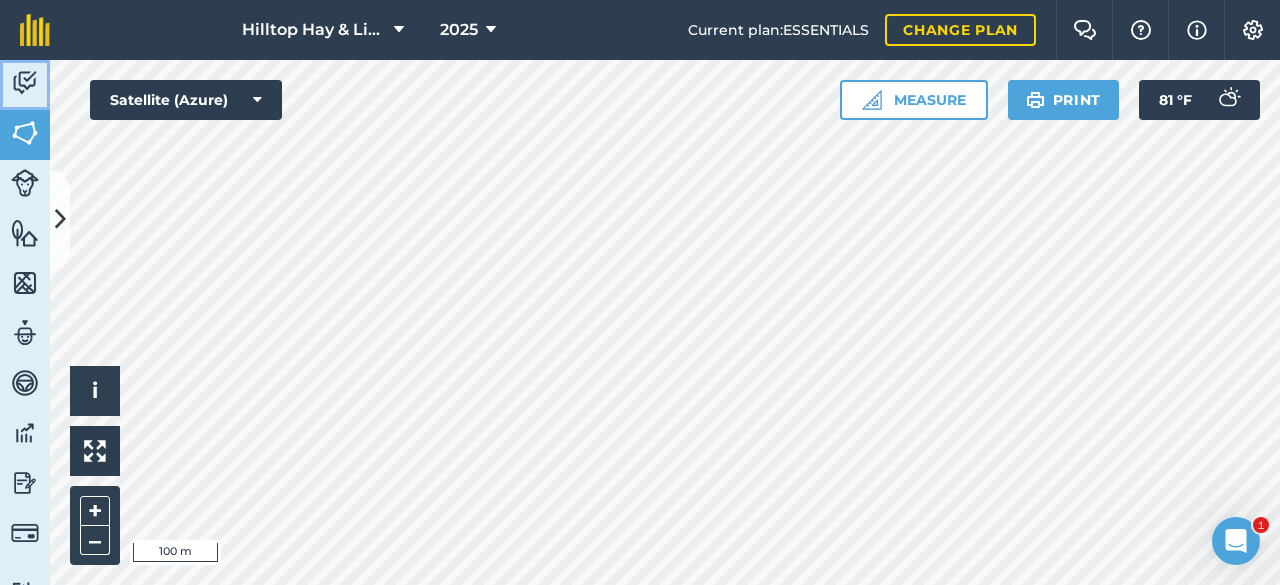 click at bounding box center [25, 83] 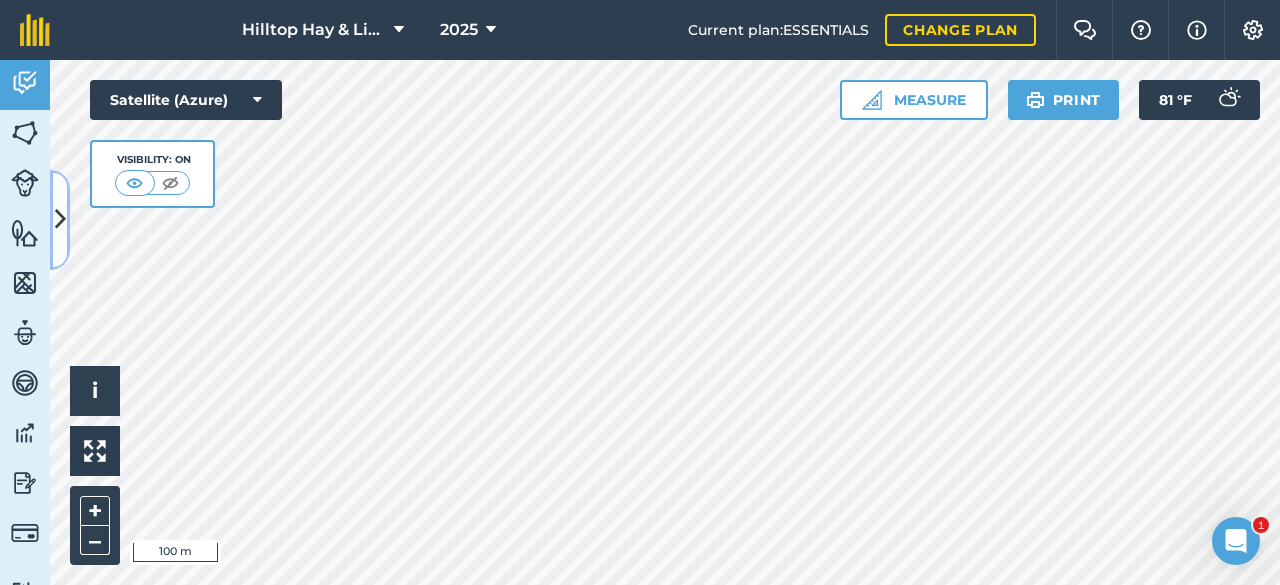 click at bounding box center (60, 220) 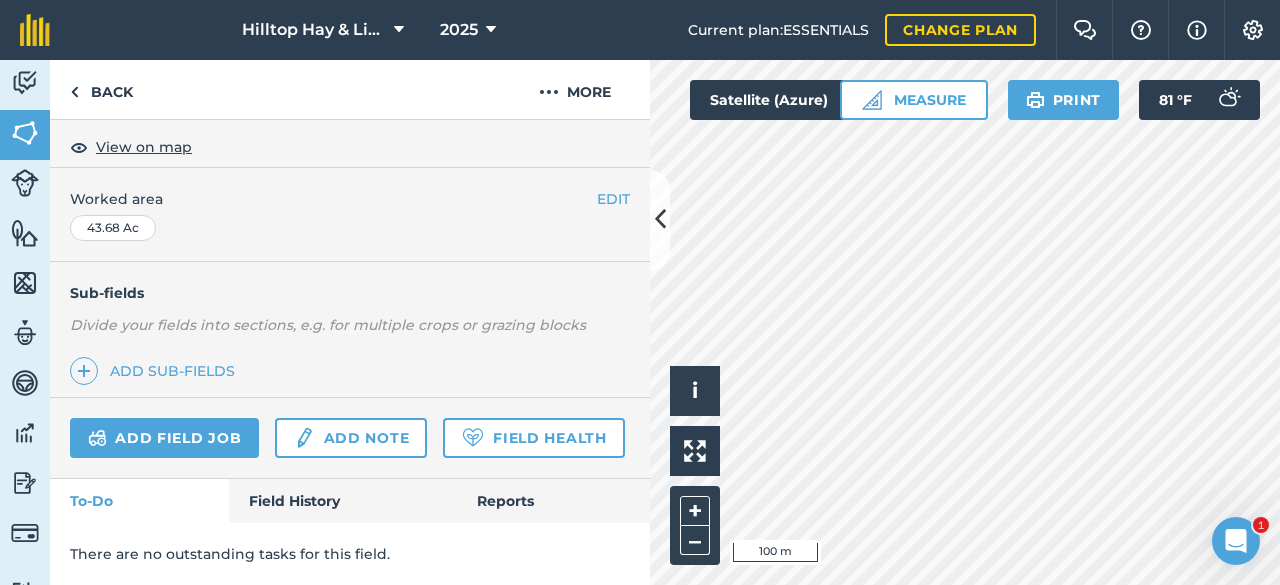 scroll, scrollTop: 407, scrollLeft: 0, axis: vertical 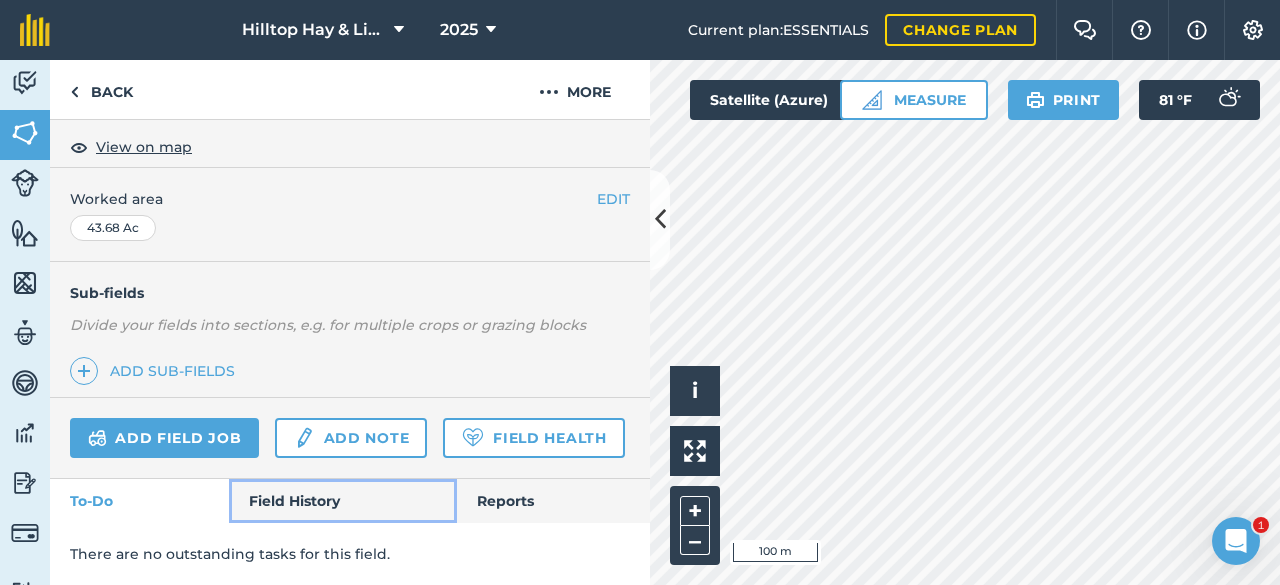 click on "Field History" at bounding box center (342, 501) 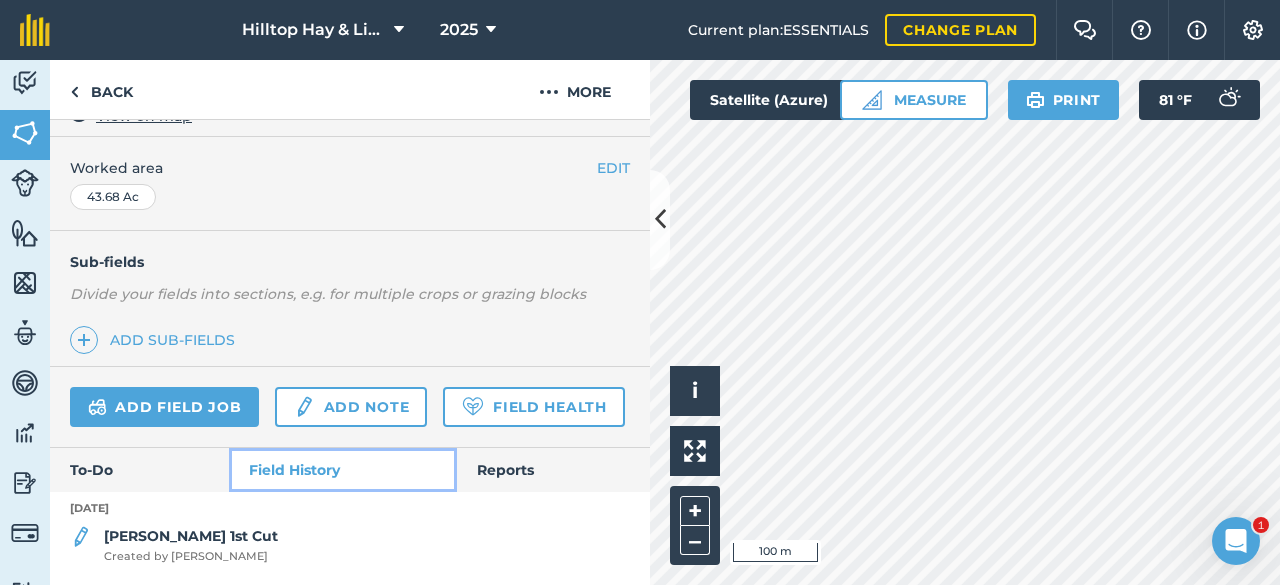 scroll, scrollTop: 438, scrollLeft: 0, axis: vertical 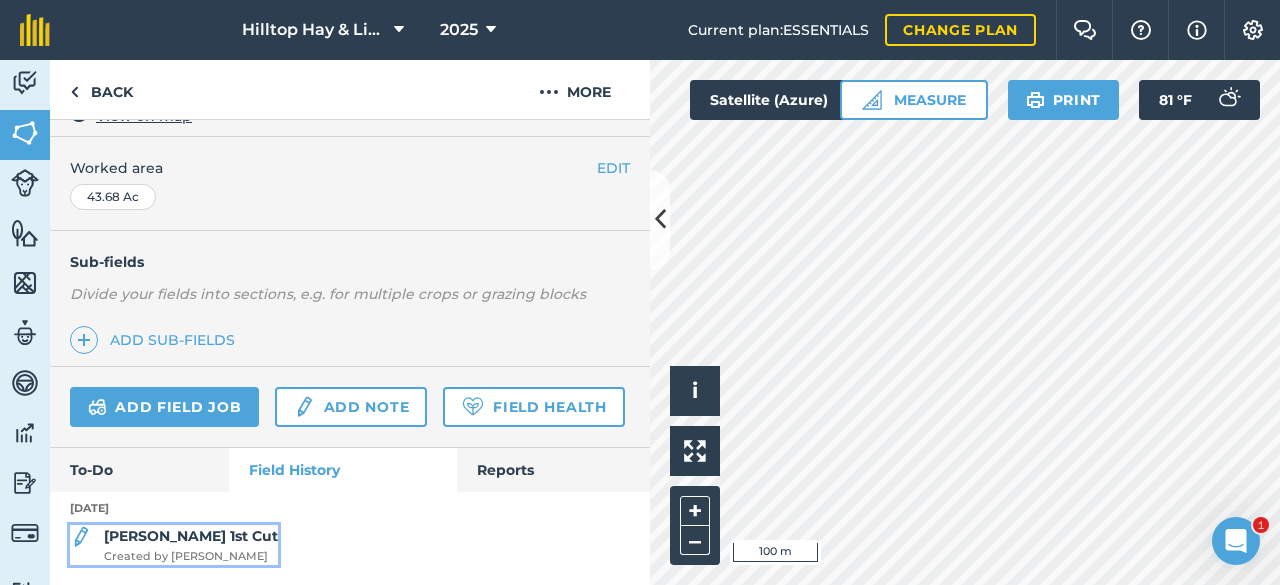 click on "[PERSON_NAME] 1st Cut" at bounding box center [191, 536] 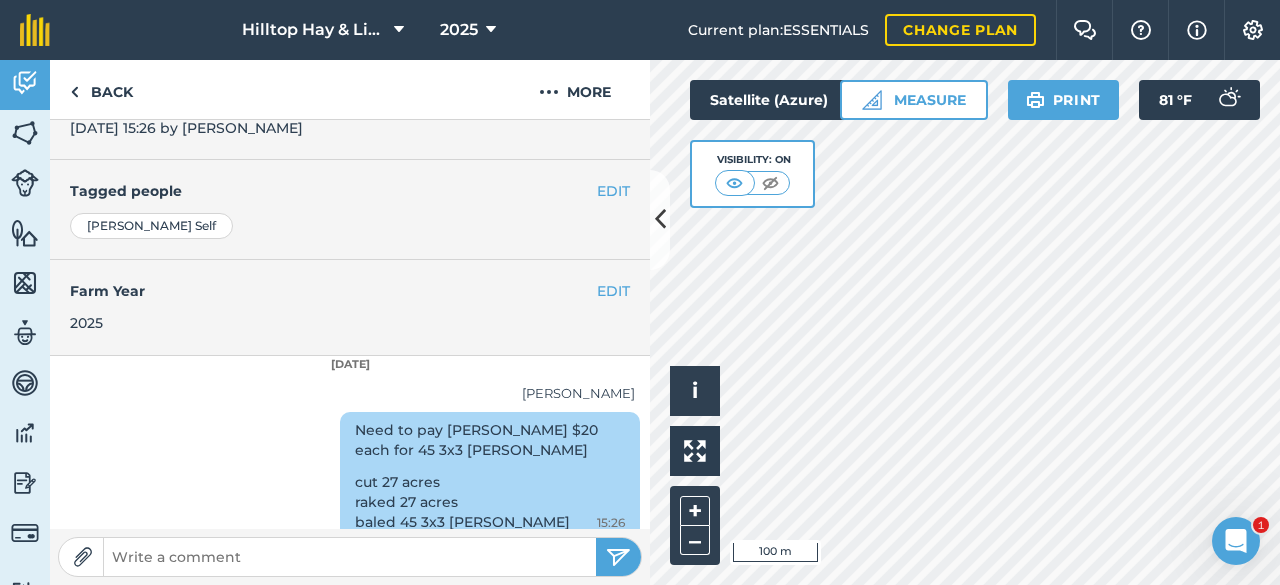 scroll, scrollTop: 500, scrollLeft: 0, axis: vertical 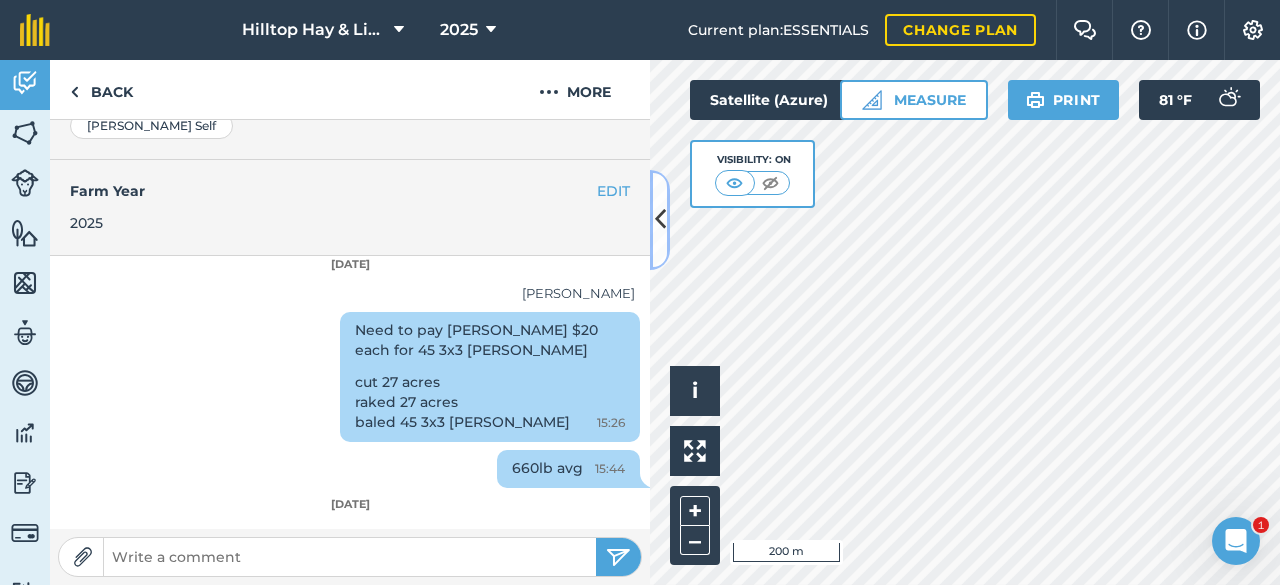 click at bounding box center (660, 220) 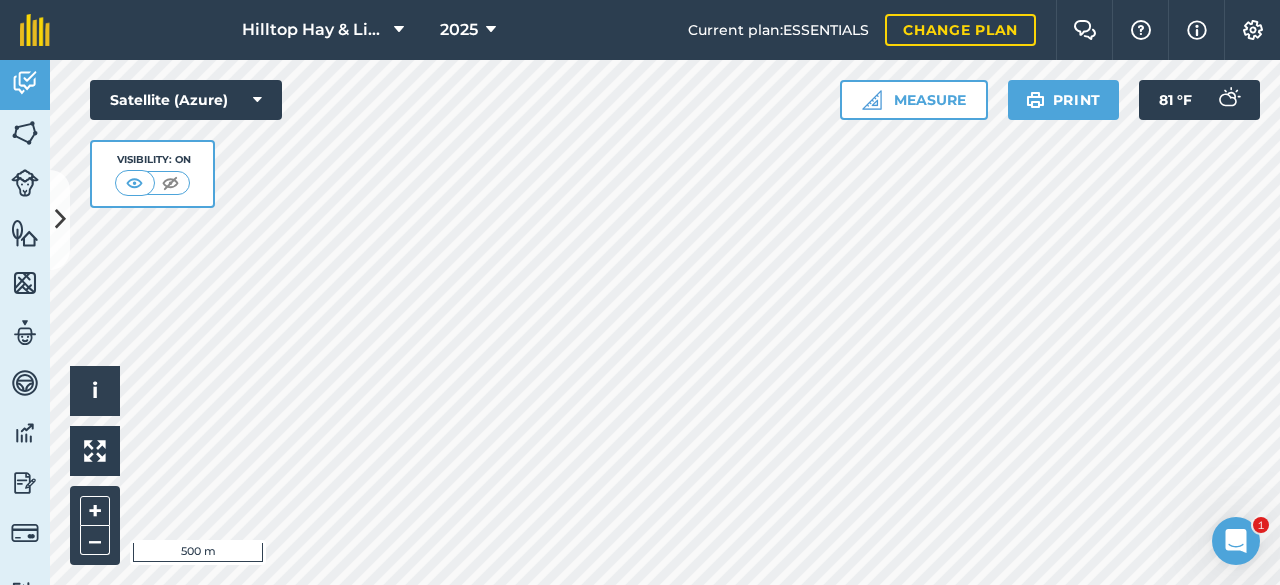 click on "Hilltop Hay & Livestock 2025 Current plan :  ESSENTIALS   Change plan Farm Chat Help Info Settings Hilltop Hay & Livestock  -  2025 Reproduced with the permission of  Microsoft Printed on  [DATE] Field usages No usage set ALFALFA GRASS PASTURE Activity Fields Livestock Features Maps Team Vehicles Data Reporting Billing Tutorials Tutorials   Back   More EDIT [PERSON_NAME] 1st Cut EDIT Location   View on map Attached fields   43.68   Ac : [PERSON_NAME]  :  43.68   Ac EDIT Herds No herds attached EDIT Created date [DATE] 15:26   by   [PERSON_NAME] EDIT Tagged people [PERSON_NAME] EDIT Farm Year [DATE] [DATE] [PERSON_NAME] S Need to pay [PERSON_NAME] $20 each for 45 3x3 [PERSON_NAME] cut 27 acres raked 27 acres baled 45 3x3 [PERSON_NAME] 15:26 660lb avg 15:44 [DATE] [PERSON_NAME]:  Check#1599 mailed [DATE] $900 14:43 Hello i © 2025 TomTom, Microsoft 500 m + – Satellite (Azure) Visibility: On Measure Print 81   ° F
1" at bounding box center [640, 292] 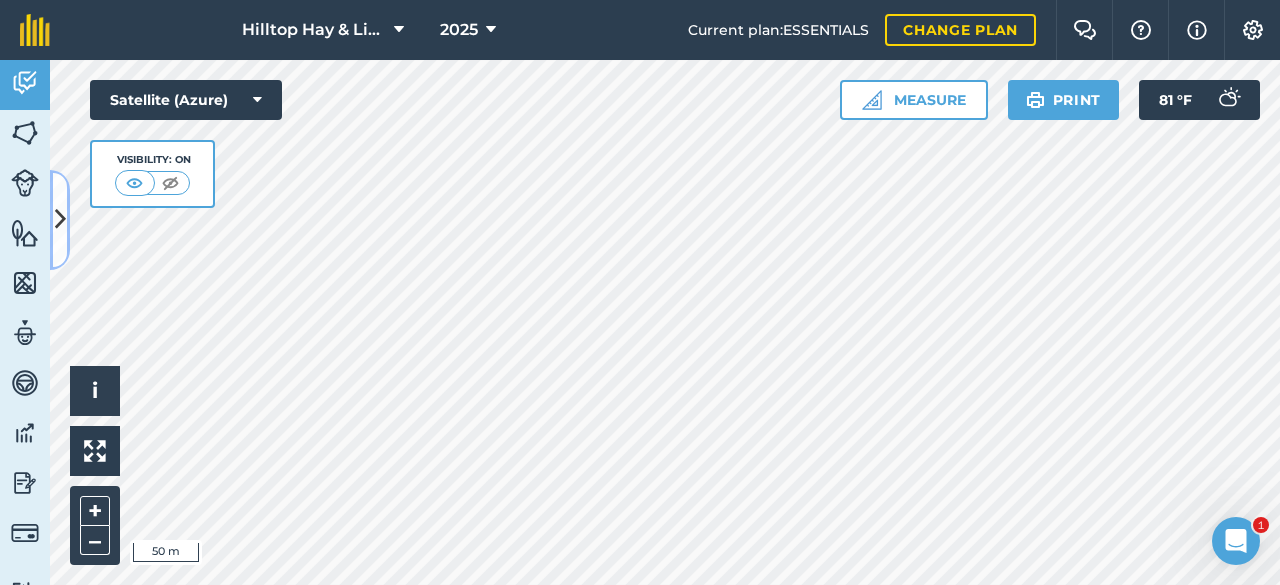 click at bounding box center [60, 219] 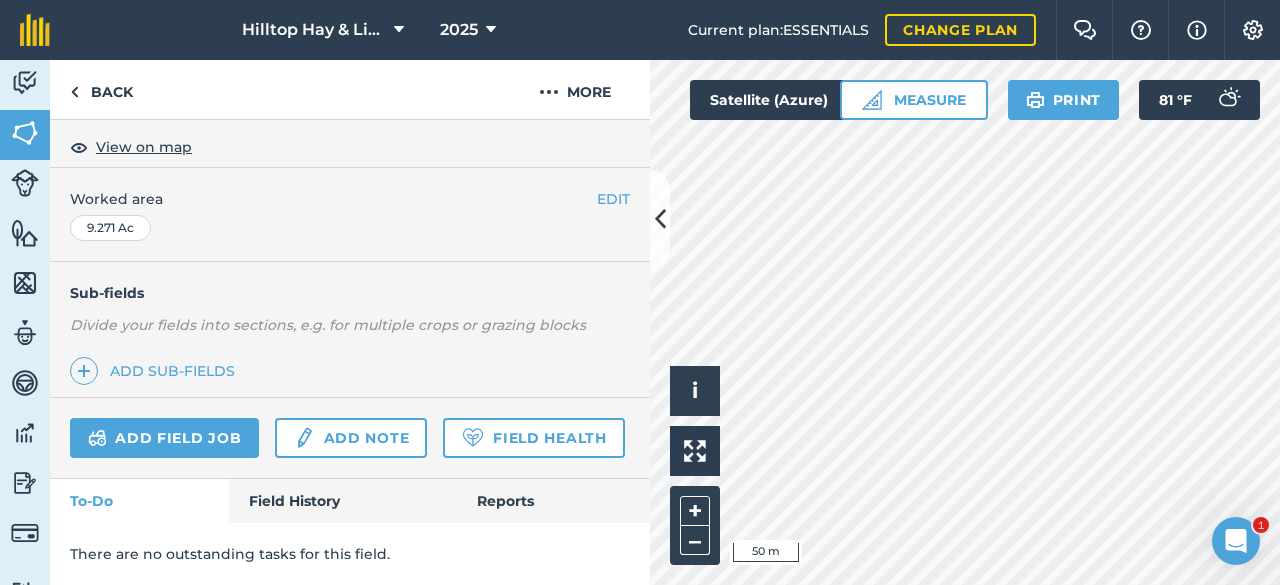 scroll, scrollTop: 407, scrollLeft: 0, axis: vertical 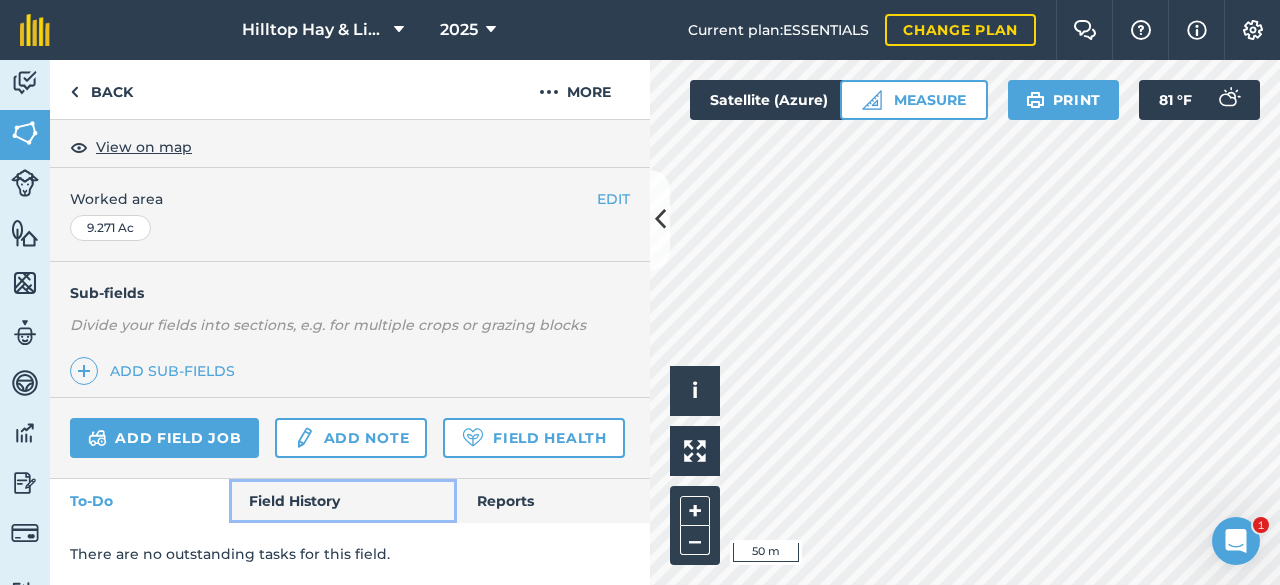 click on "Field History" at bounding box center [342, 501] 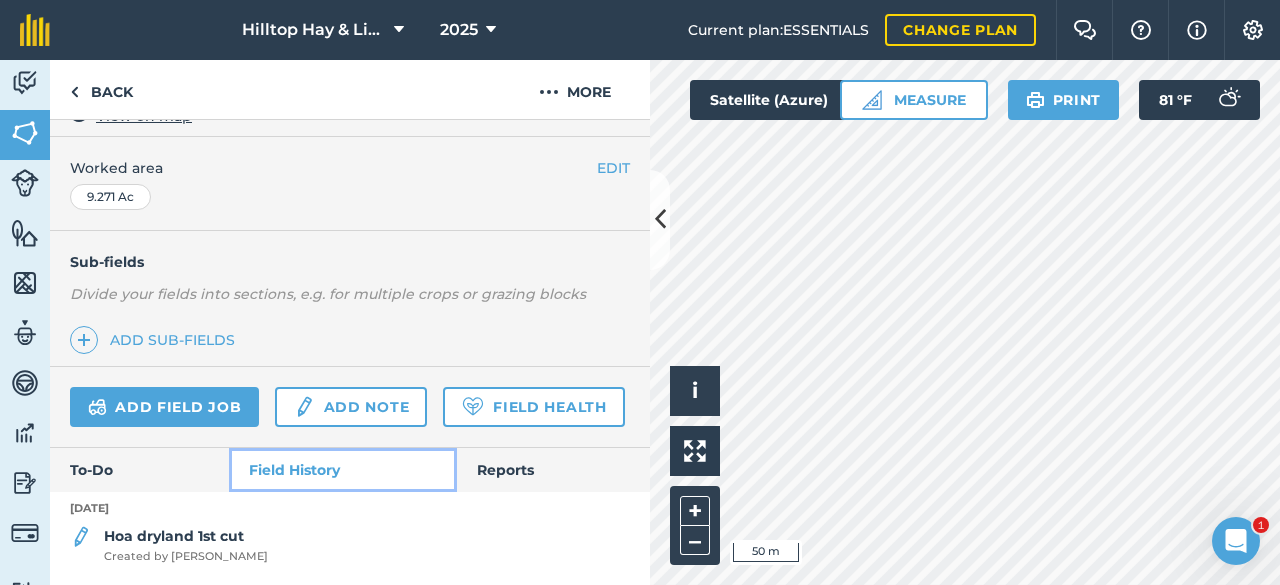 scroll, scrollTop: 438, scrollLeft: 0, axis: vertical 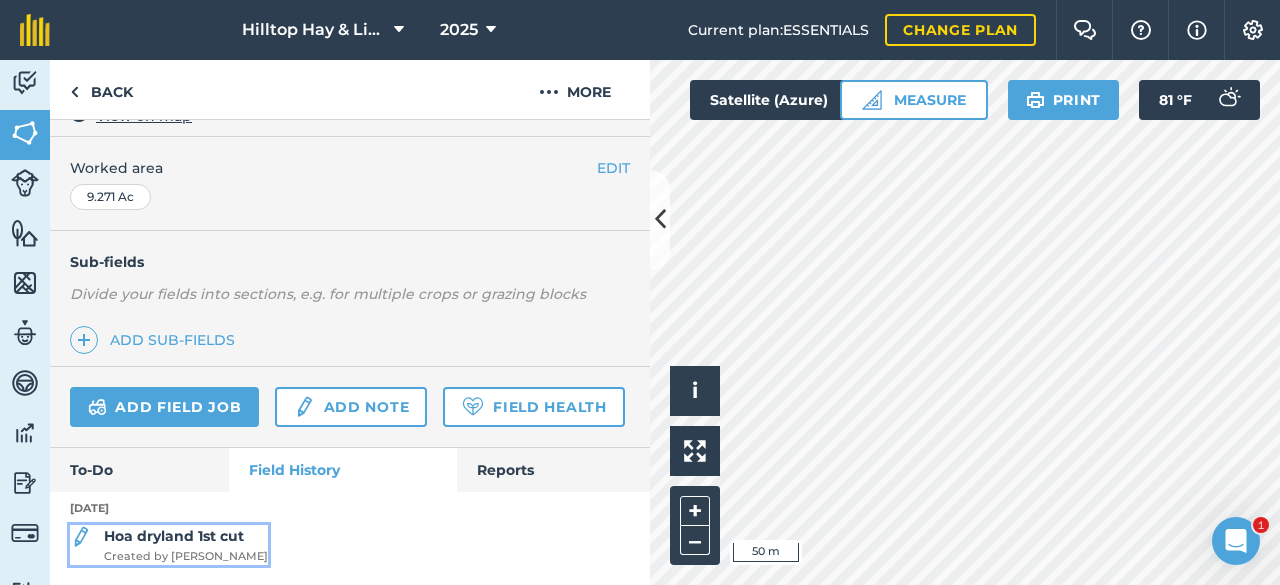 click on "Hoa dryland 1st cut" at bounding box center (174, 536) 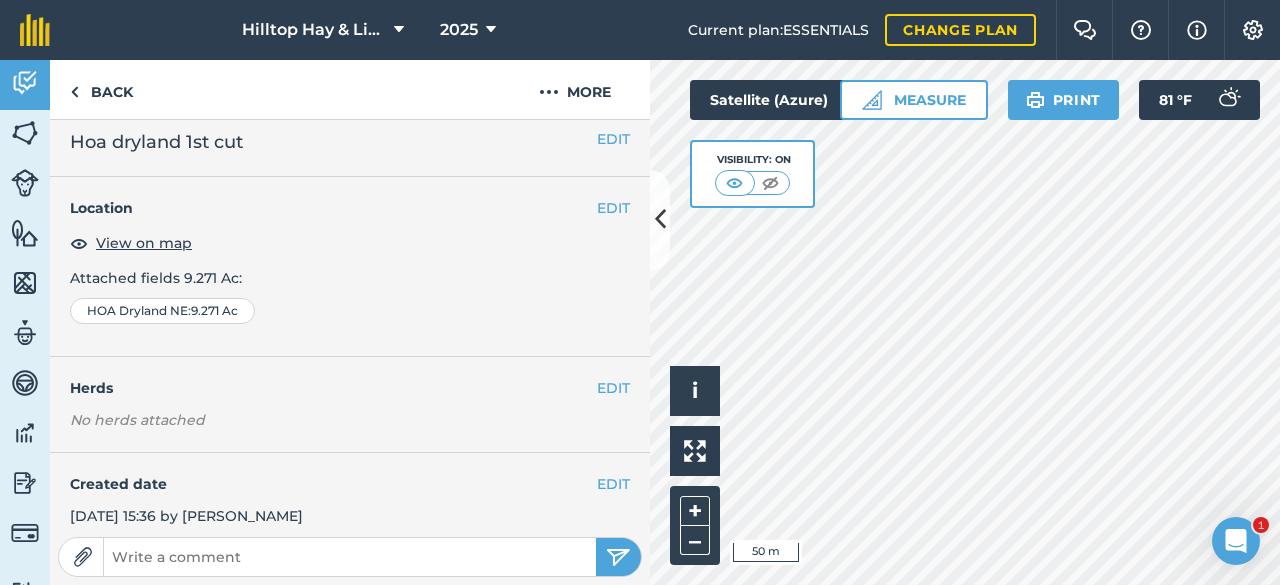 scroll, scrollTop: 0, scrollLeft: 0, axis: both 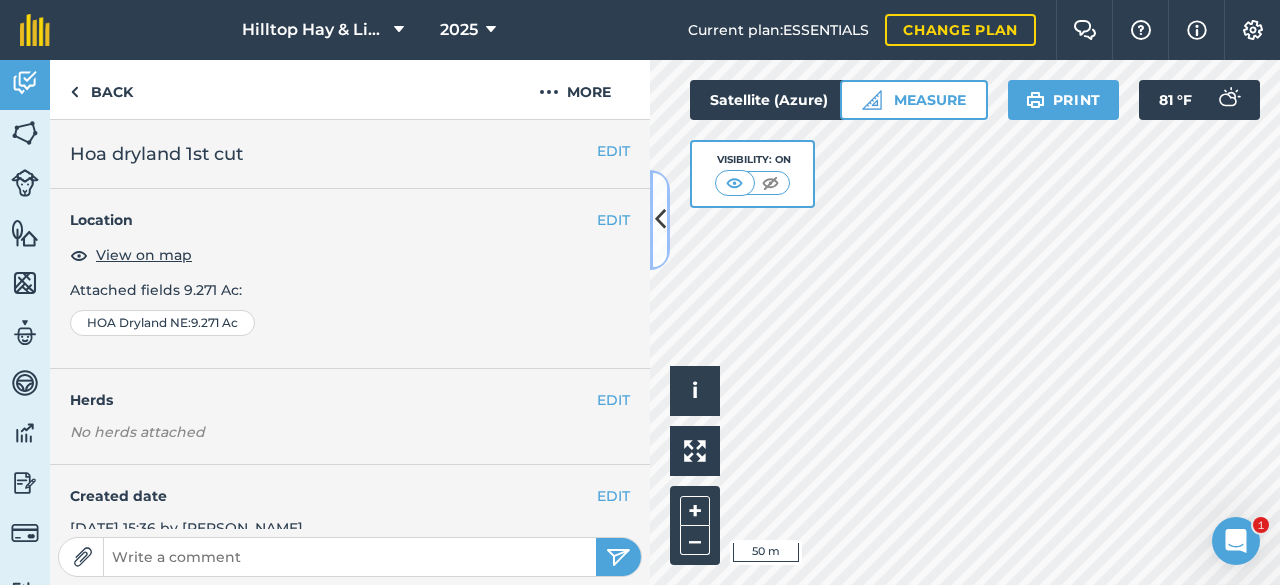 click at bounding box center (660, 219) 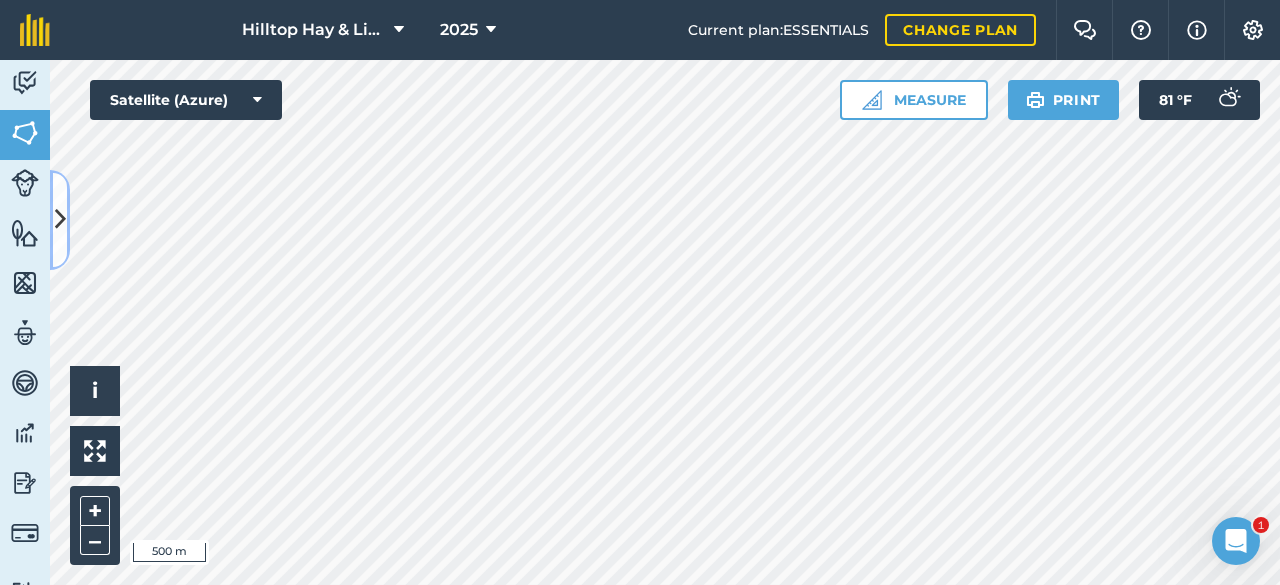 click at bounding box center [60, 219] 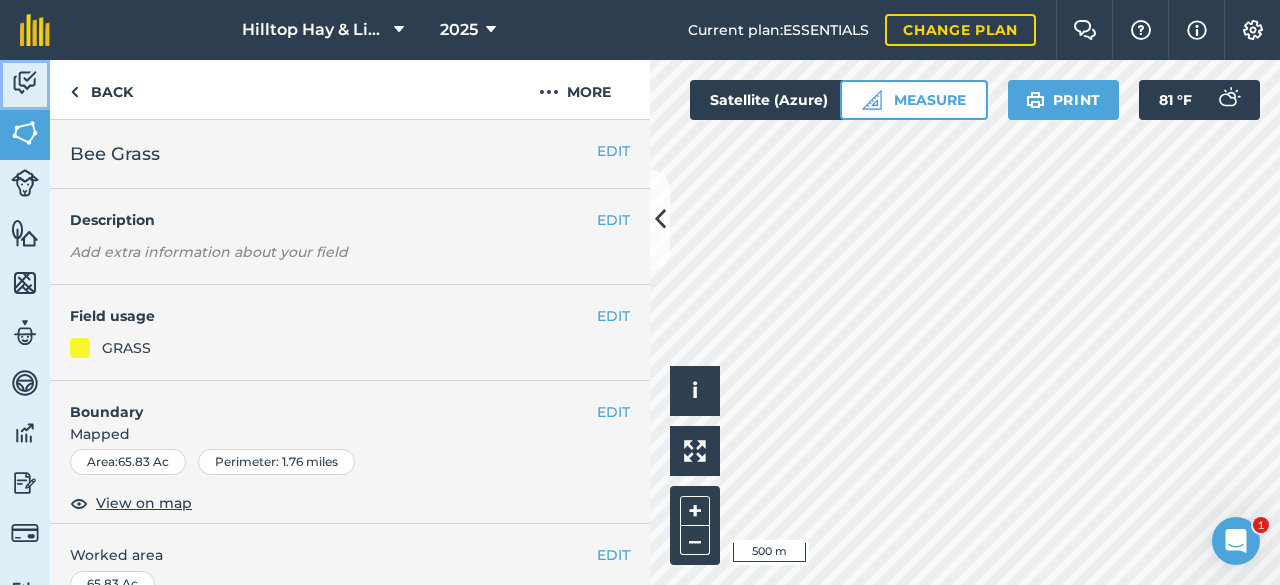 click at bounding box center [25, 83] 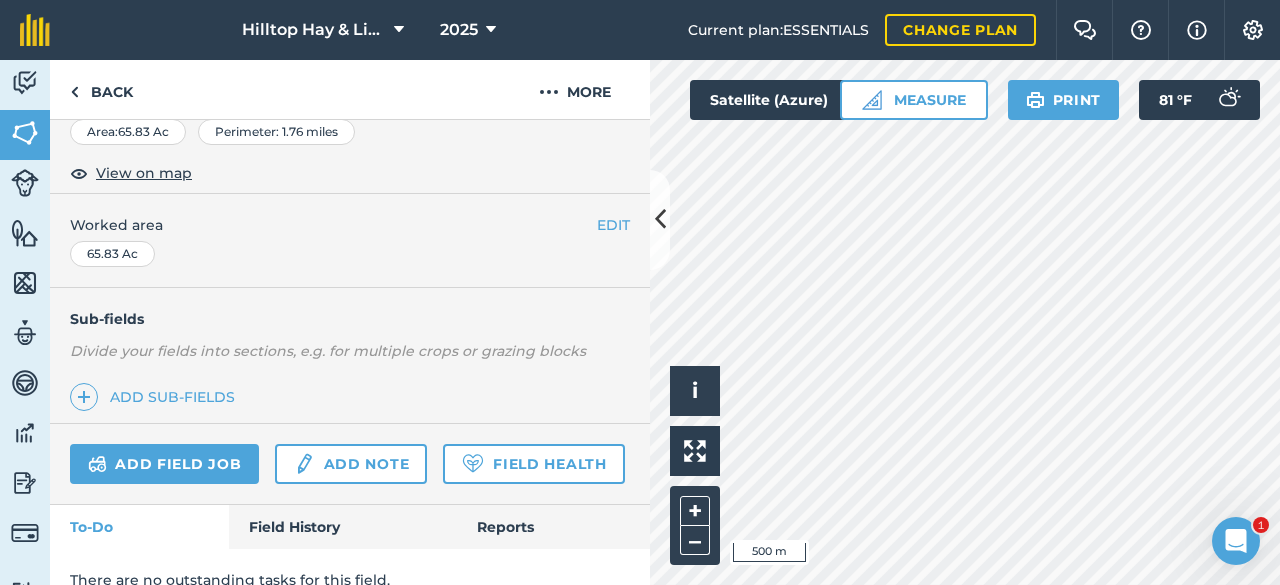 scroll, scrollTop: 407, scrollLeft: 0, axis: vertical 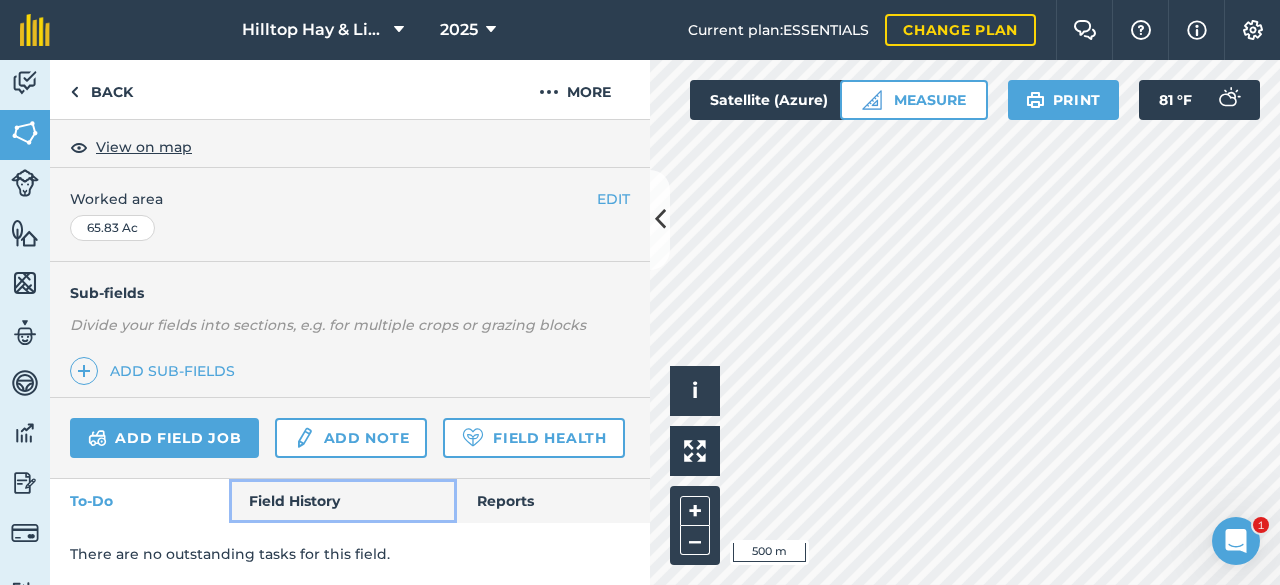 click on "Field History" at bounding box center [342, 501] 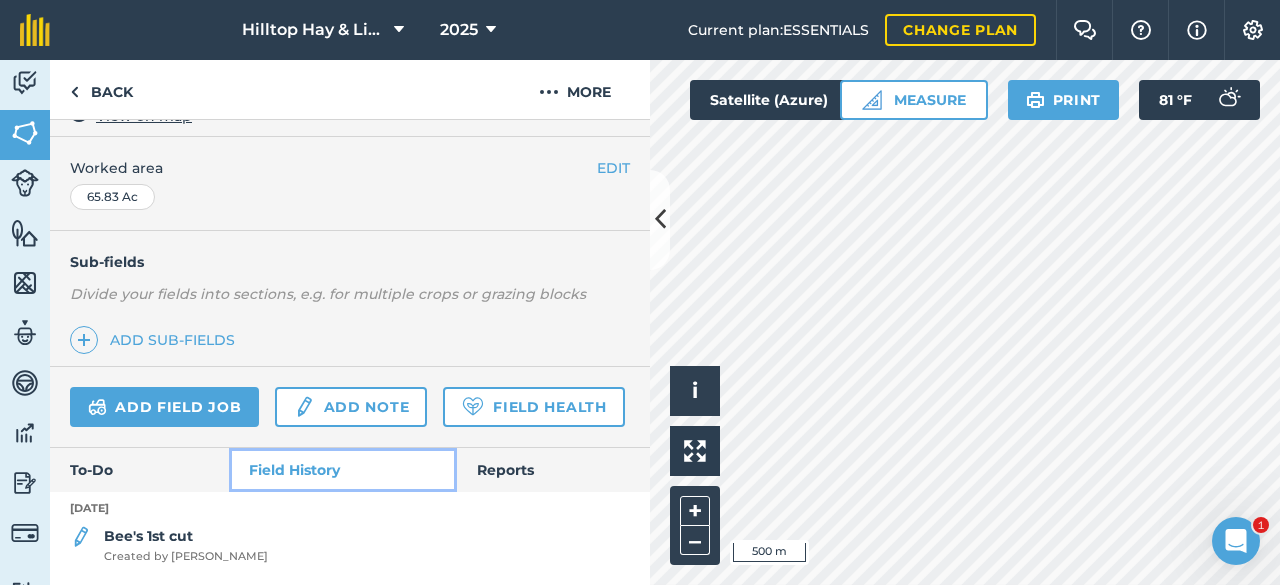 scroll, scrollTop: 438, scrollLeft: 0, axis: vertical 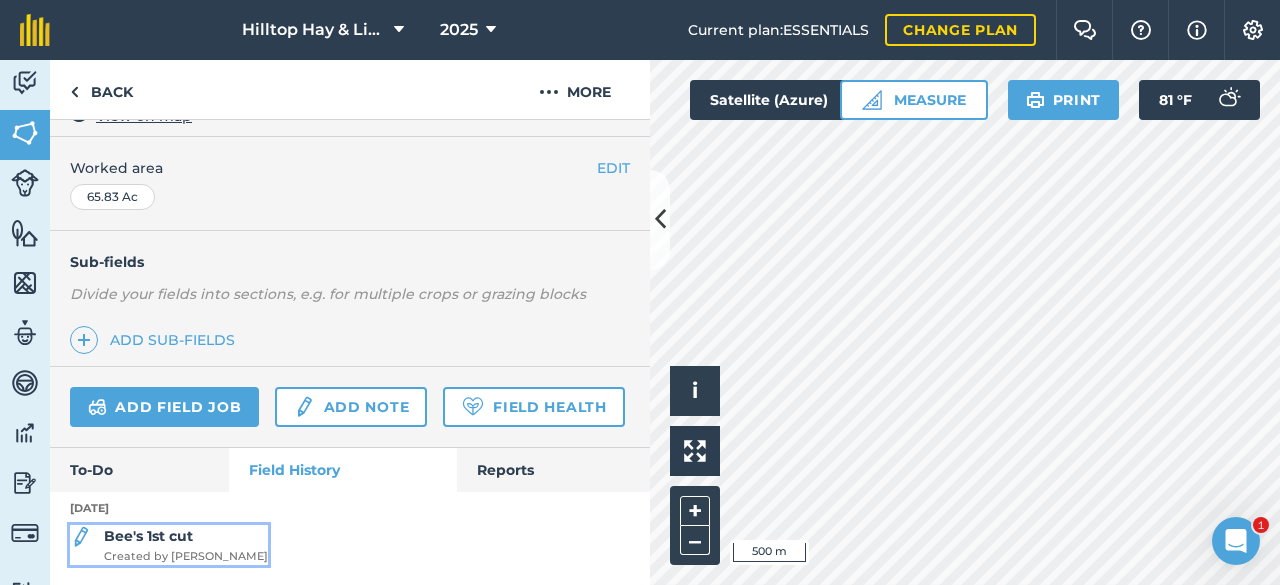 click on "Bee's 1st cut" at bounding box center (148, 536) 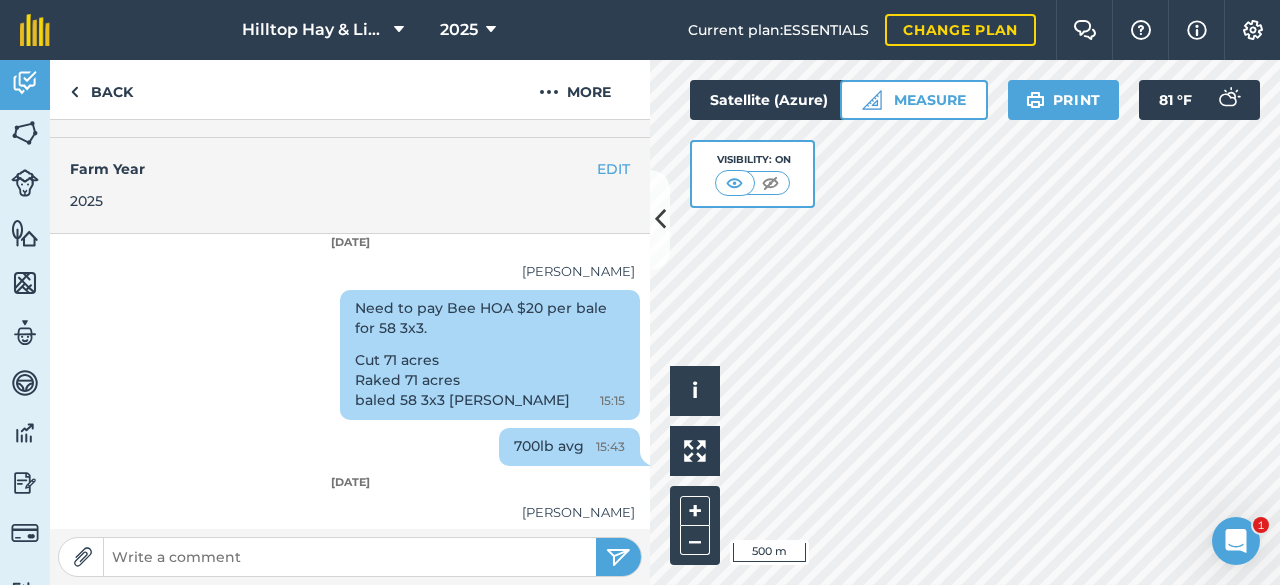 scroll, scrollTop: 586, scrollLeft: 0, axis: vertical 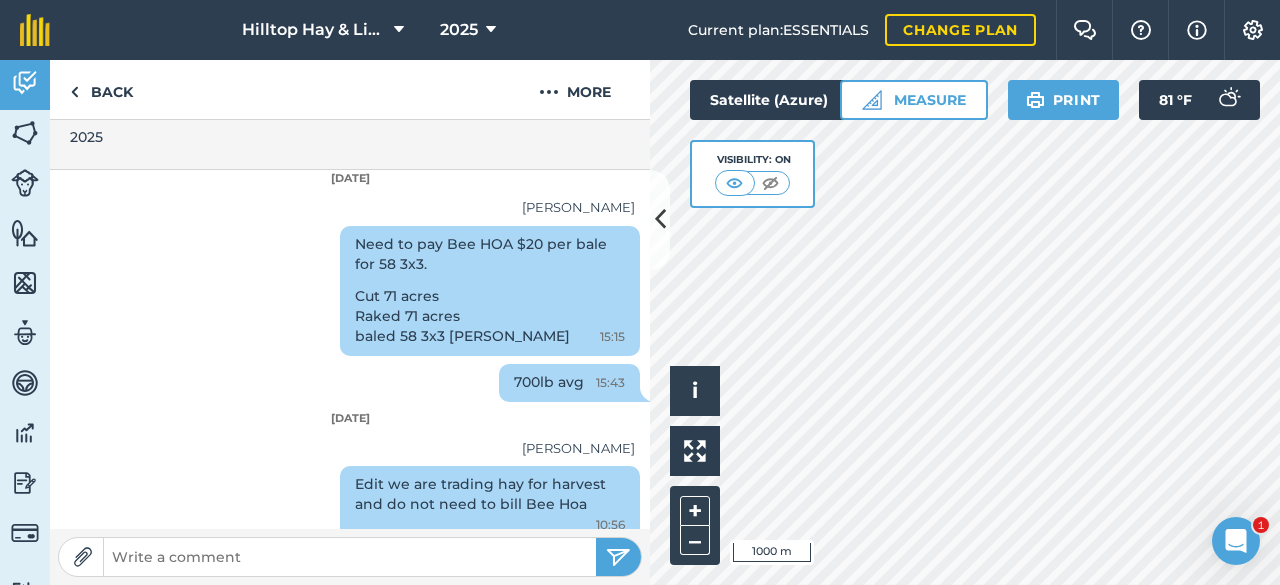 click on "Hello i © 2025 TomTom, Microsoft 1000 m + – Satellite (Azure) Visibility: On Measure Print 81   ° F" at bounding box center [965, 322] 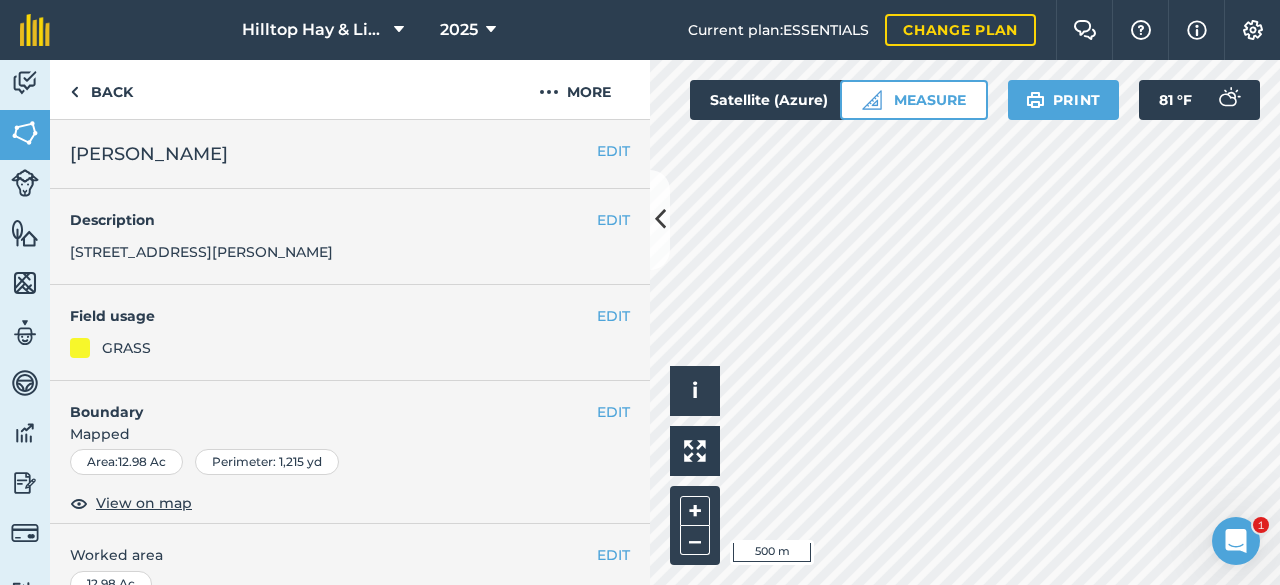 scroll, scrollTop: 430, scrollLeft: 0, axis: vertical 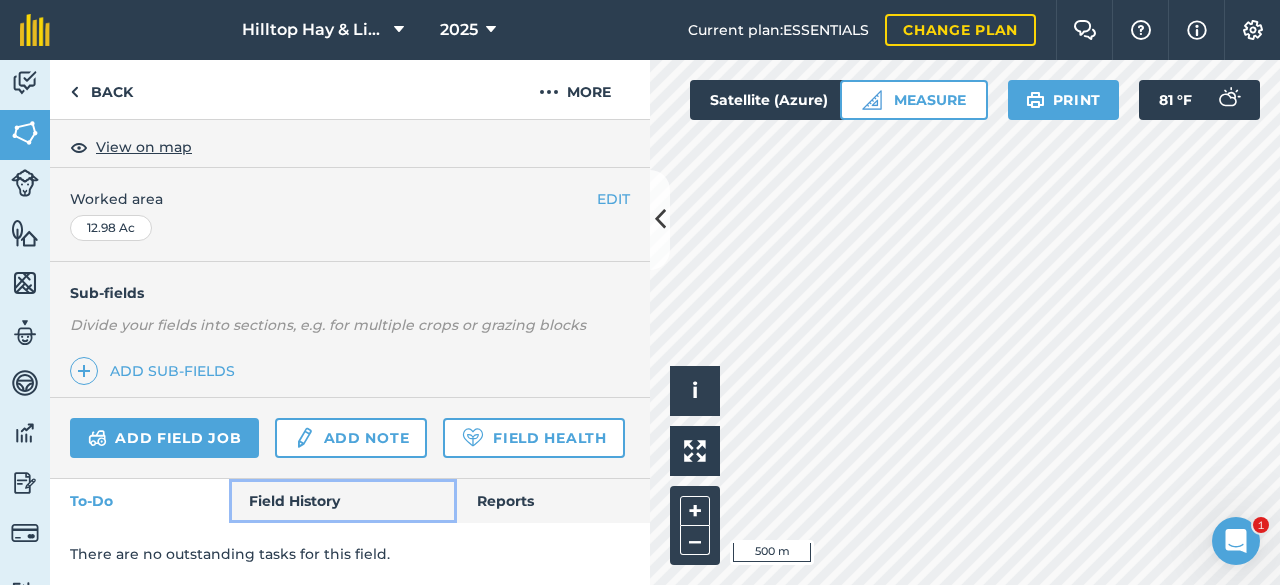 click on "Field History" at bounding box center (342, 501) 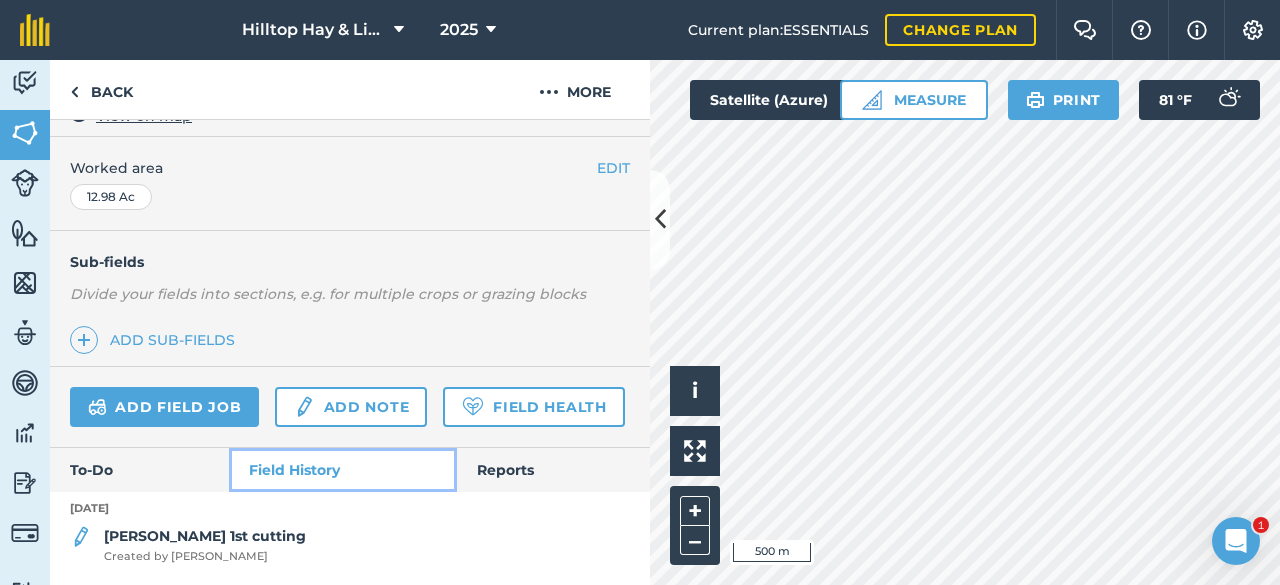 scroll, scrollTop: 460, scrollLeft: 0, axis: vertical 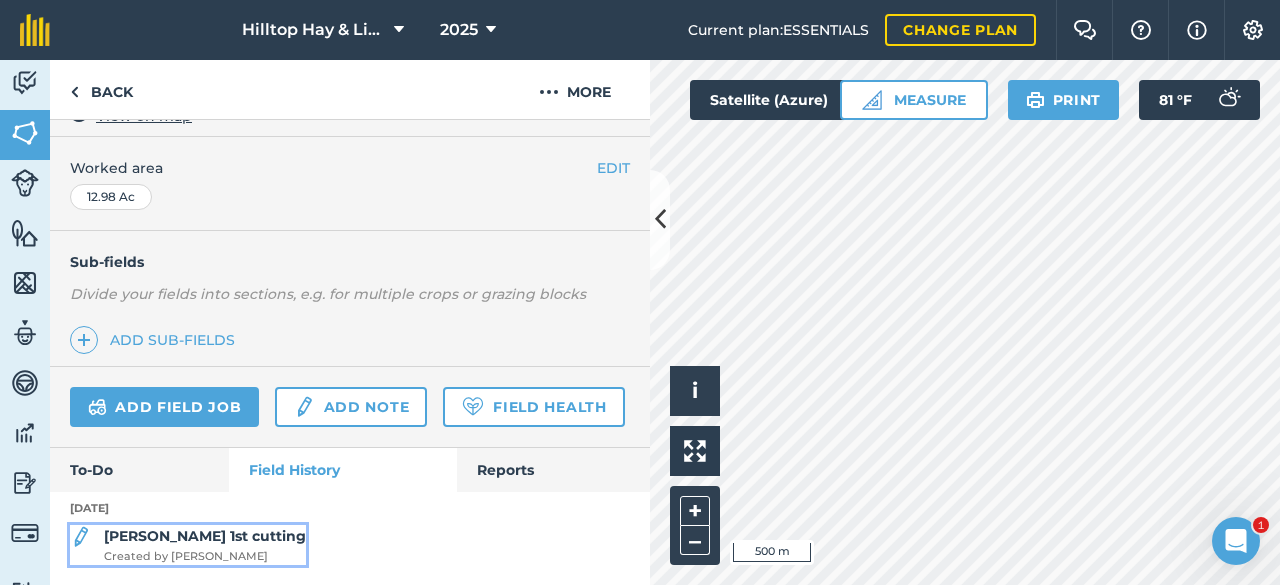 click on "[PERSON_NAME] 1st cutting Created by   [PERSON_NAME]" at bounding box center (205, 545) 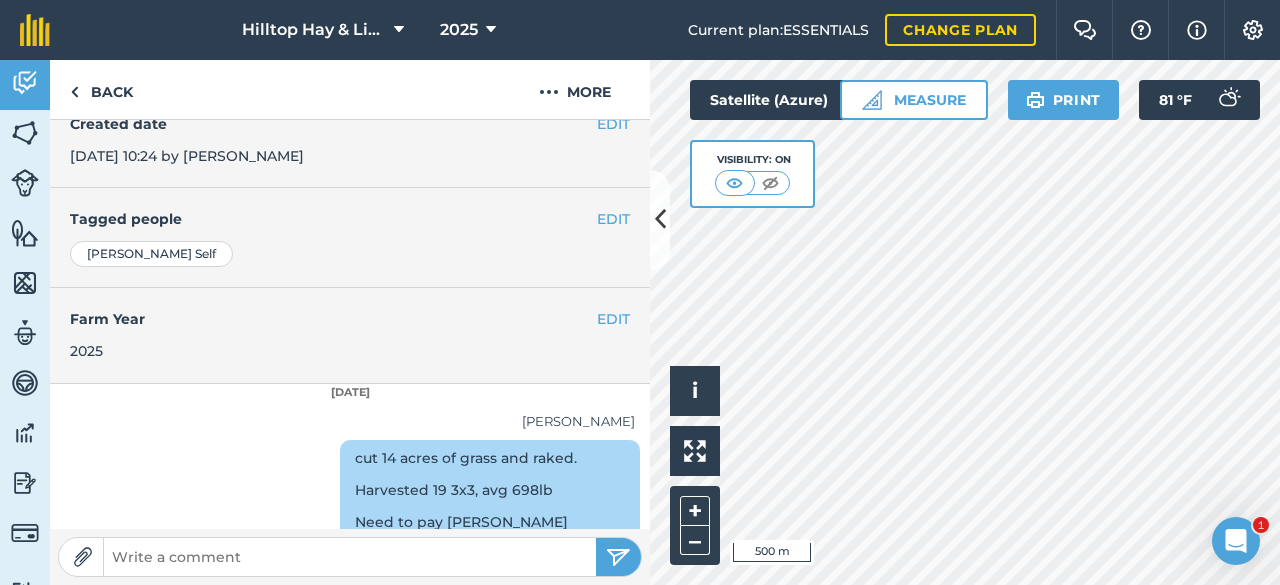 scroll, scrollTop: 389, scrollLeft: 0, axis: vertical 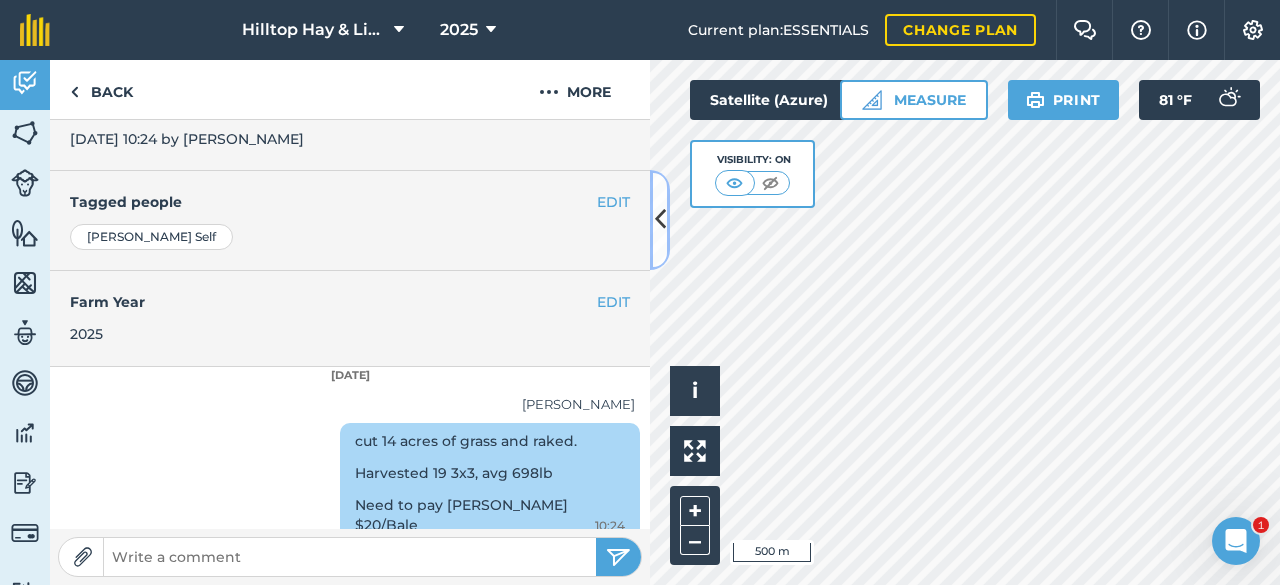 click at bounding box center (660, 220) 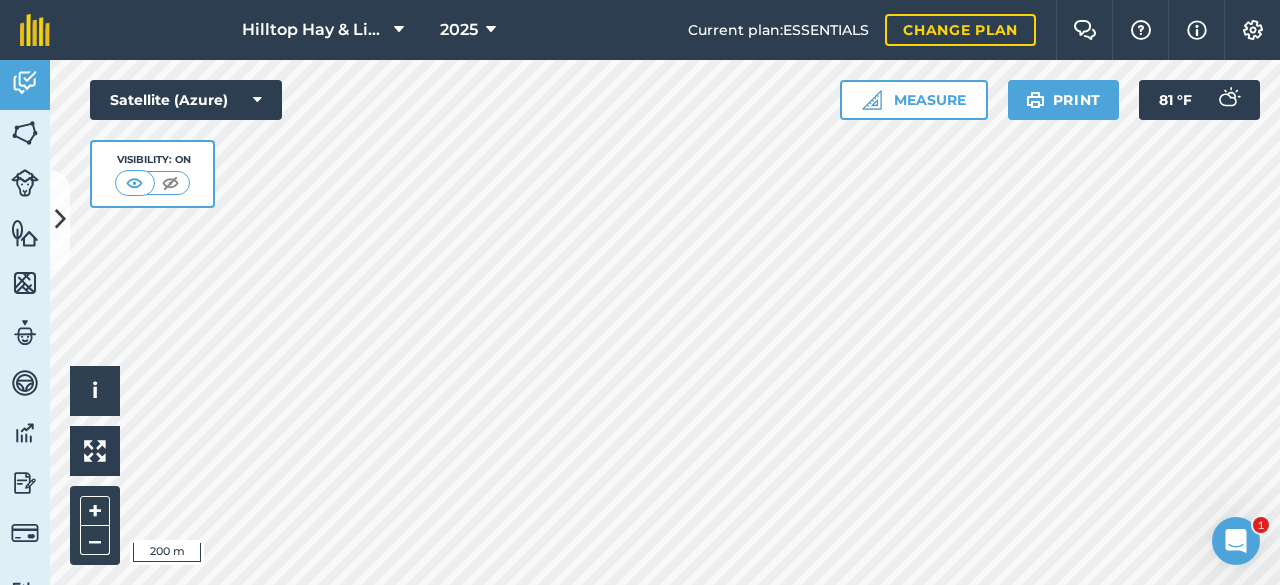 click on "Hilltop Hay & Livestock 2025 Current plan :  ESSENTIALS   Change plan Farm Chat Help Info Settings Hilltop Hay & Livestock  -  2025 Reproduced with the permission of  Microsoft Printed on  [DATE] Field usages No usage set ALFALFA GRASS PASTURE Activity Fields Livestock Features Maps Team Vehicles Data Reporting Billing Tutorials Tutorials   Back   More EDIT [PERSON_NAME] 1st cutting EDIT Location   View on map Attached fields   12.98   Ac : [PERSON_NAME] :  12.98   Ac EDIT Herds No herds attached EDIT Created date [DATE] 10:24   by   [PERSON_NAME] EDIT Tagged people [PERSON_NAME] EDIT Farm Year [DATE] [DATE] [PERSON_NAME] S cut 14 acres of grass and raked. Harvested 19 3x3, avg 698lb Need to pay [PERSON_NAME] $20/Bale 10:24 Hello i © 2025 TomTom, Microsoft 200 m + – Satellite (Azure) Visibility: On Measure Print 81   ° F
1" at bounding box center [640, 292] 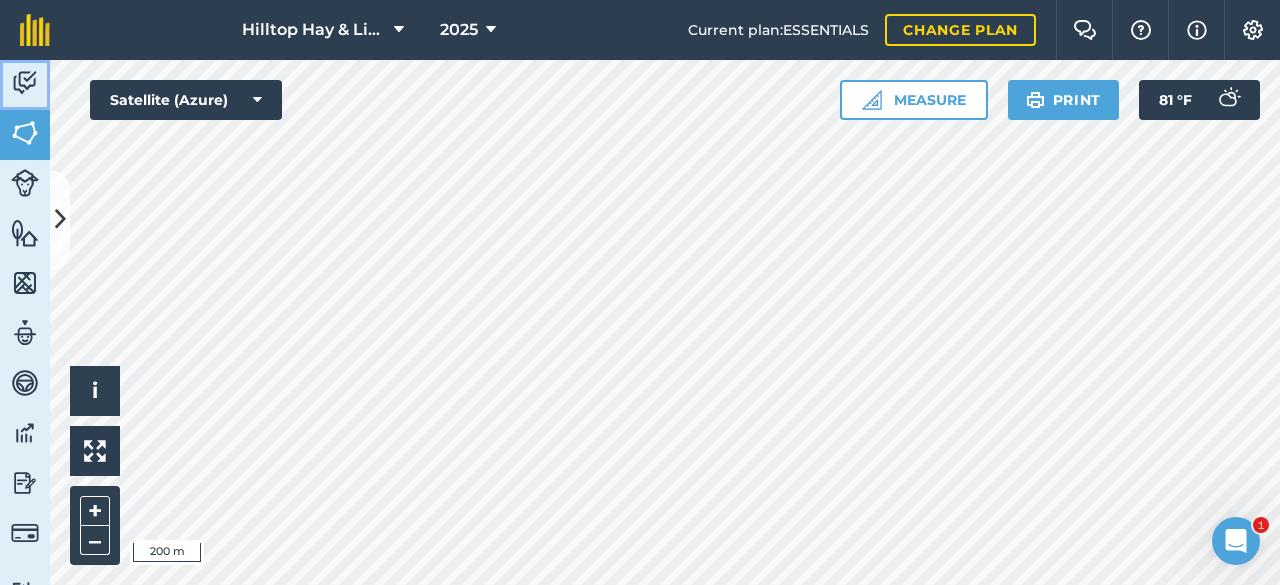 click at bounding box center [25, 83] 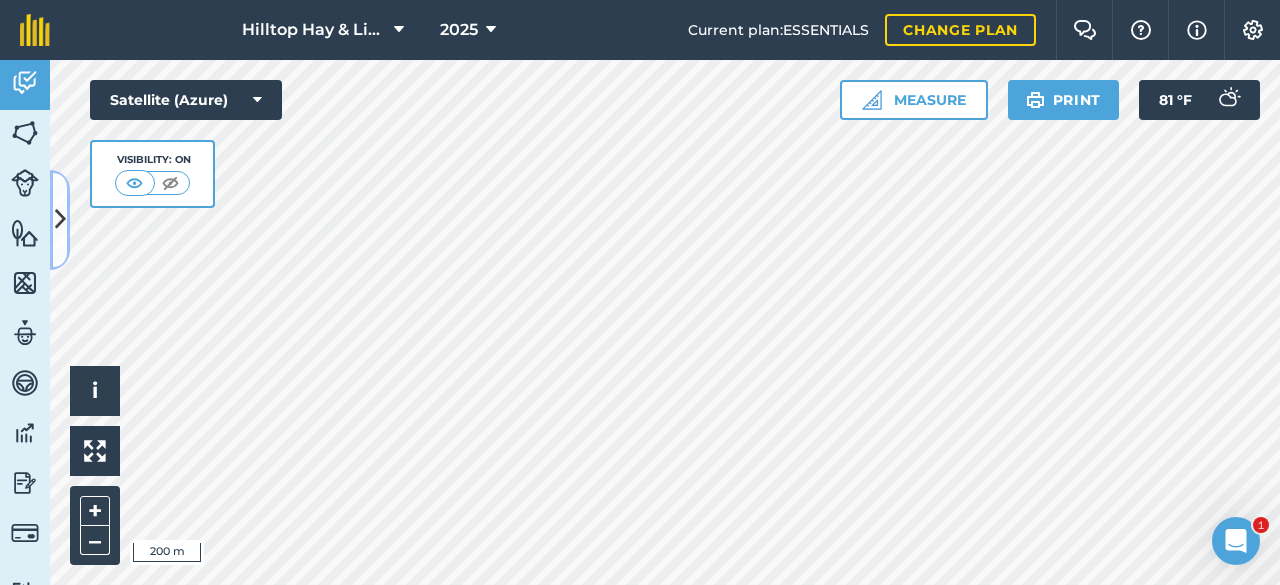 click at bounding box center (60, 219) 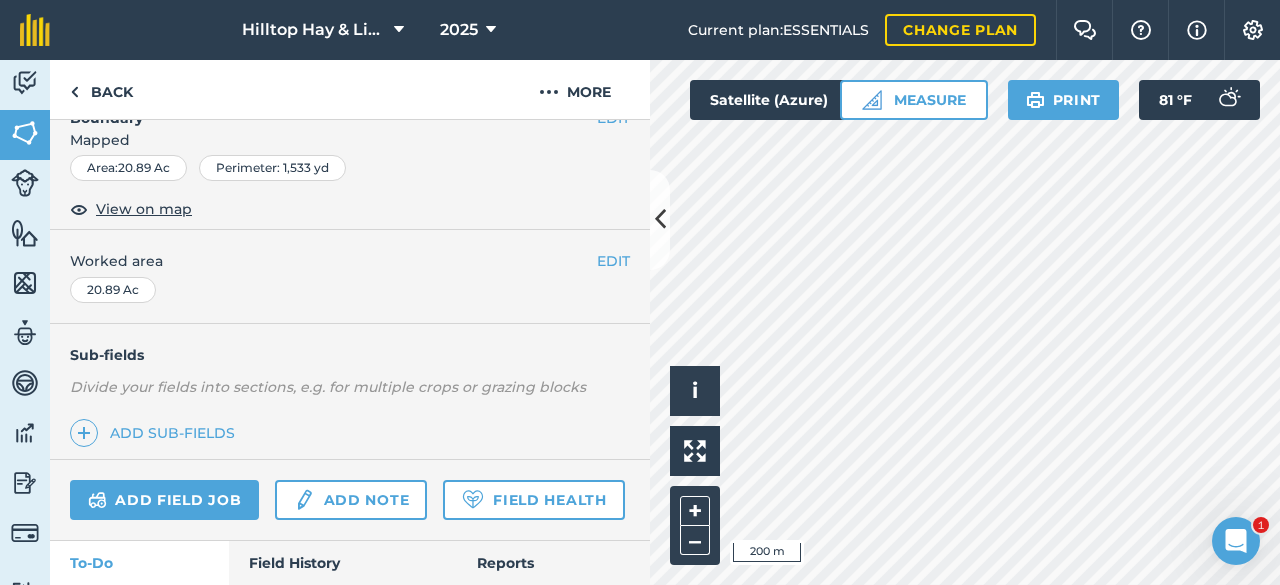 scroll, scrollTop: 400, scrollLeft: 0, axis: vertical 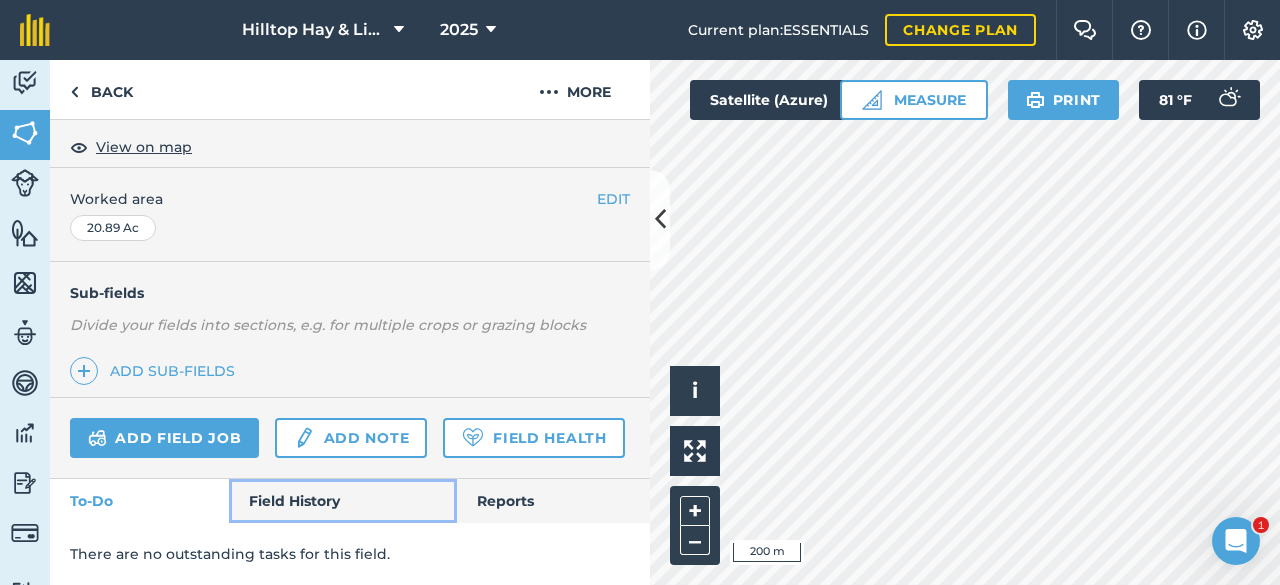 click on "Field History" at bounding box center [342, 501] 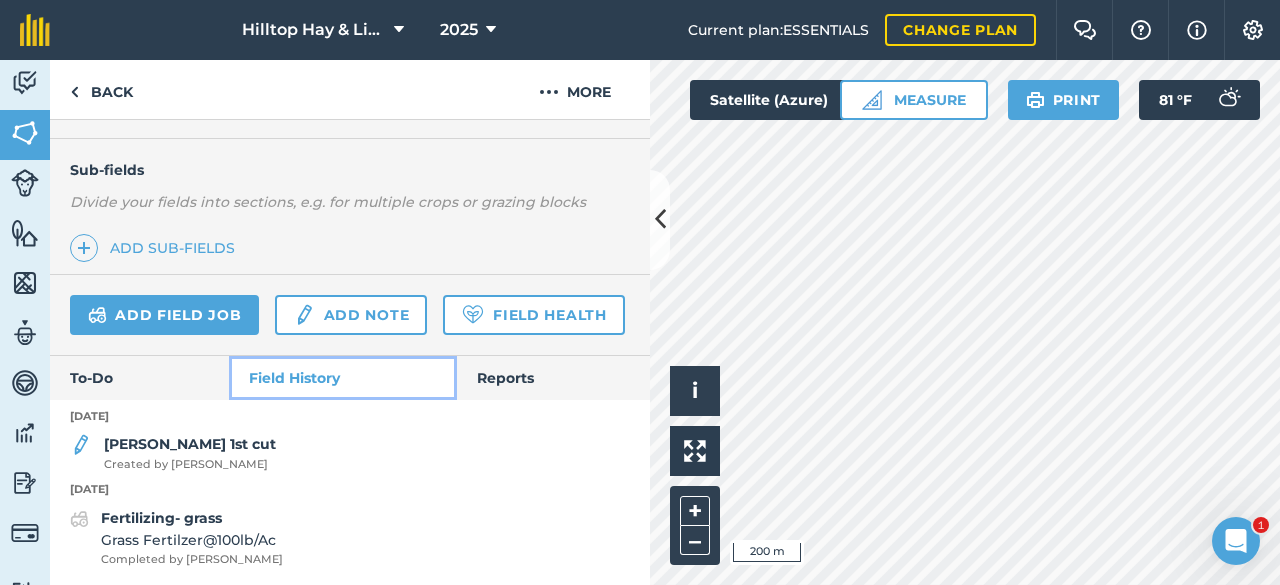 scroll, scrollTop: 534, scrollLeft: 0, axis: vertical 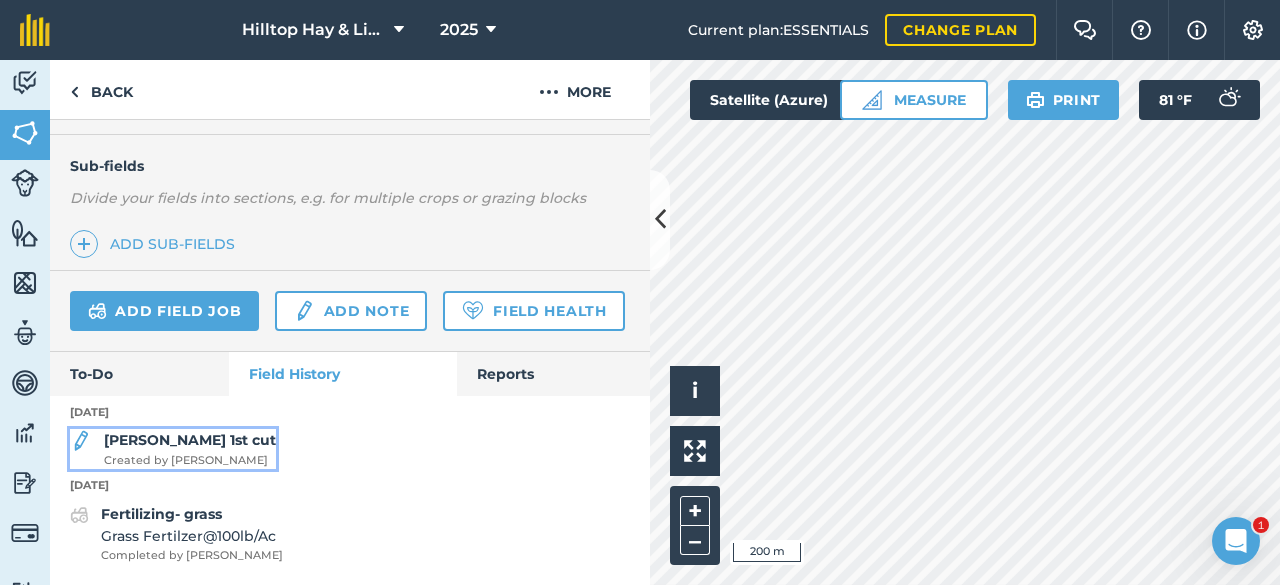 click on "[PERSON_NAME] 1st cut" at bounding box center (190, 440) 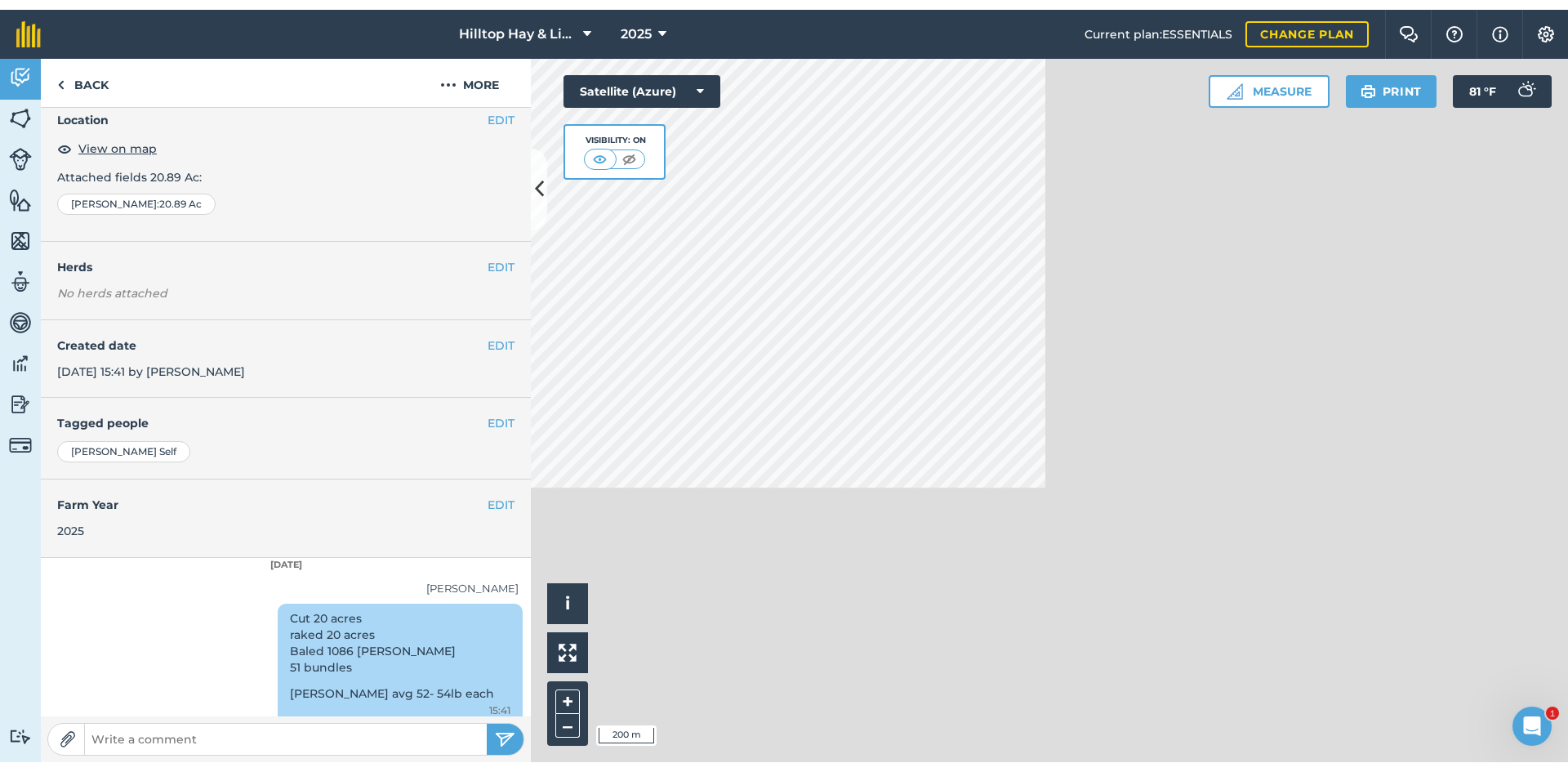 scroll, scrollTop: 50, scrollLeft: 0, axis: vertical 